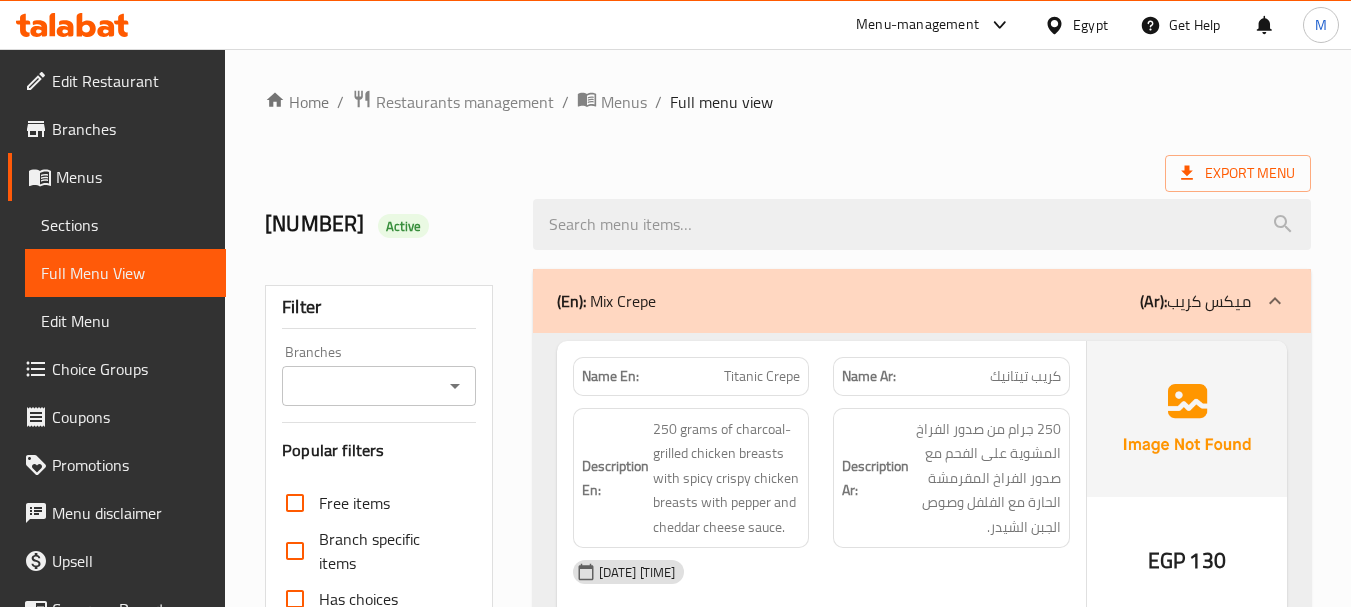scroll, scrollTop: 64188, scrollLeft: 0, axis: vertical 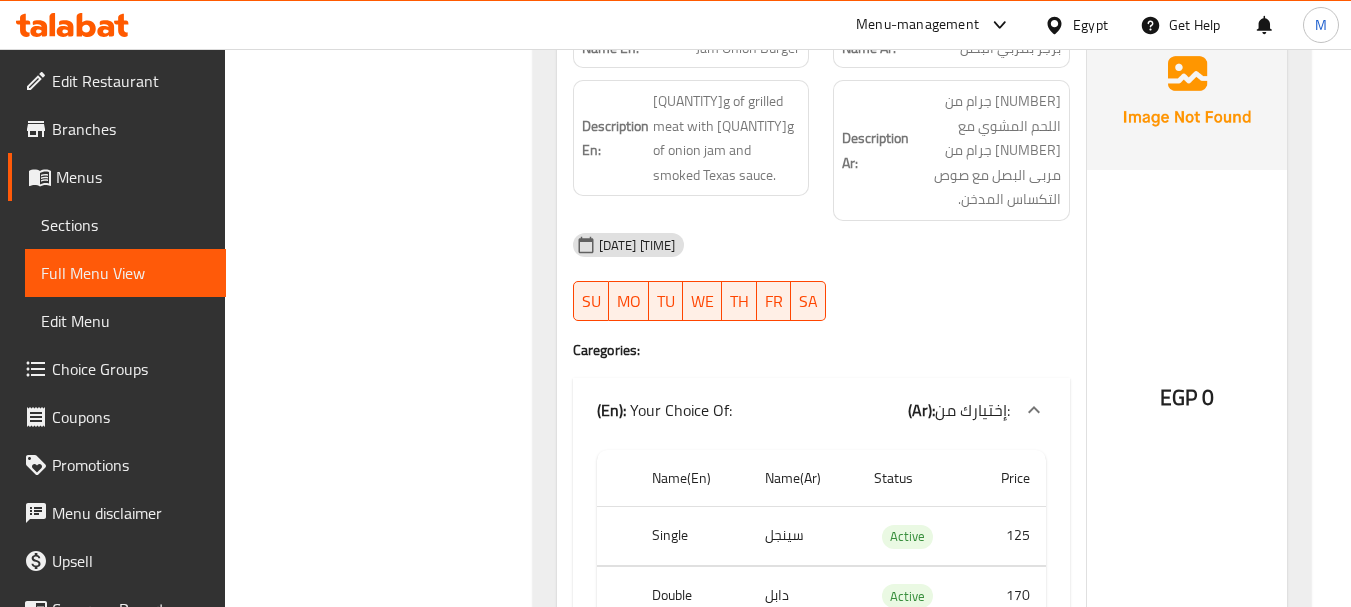 click on "Menus" at bounding box center [133, 177] 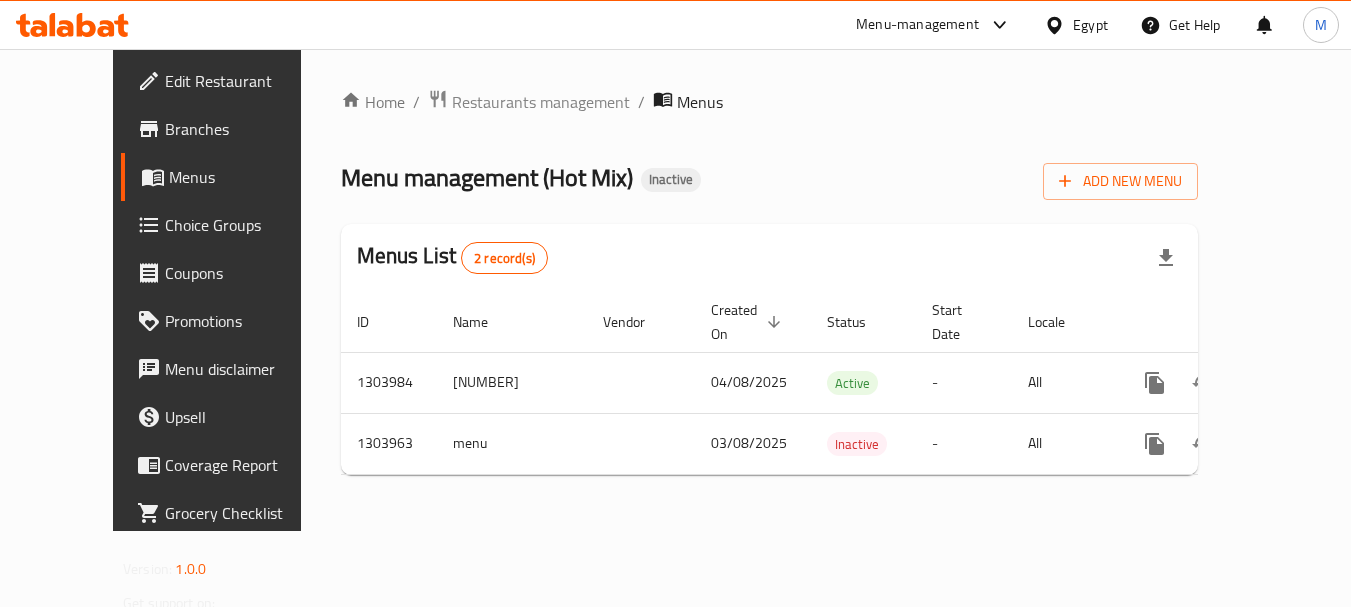 scroll, scrollTop: 0, scrollLeft: 0, axis: both 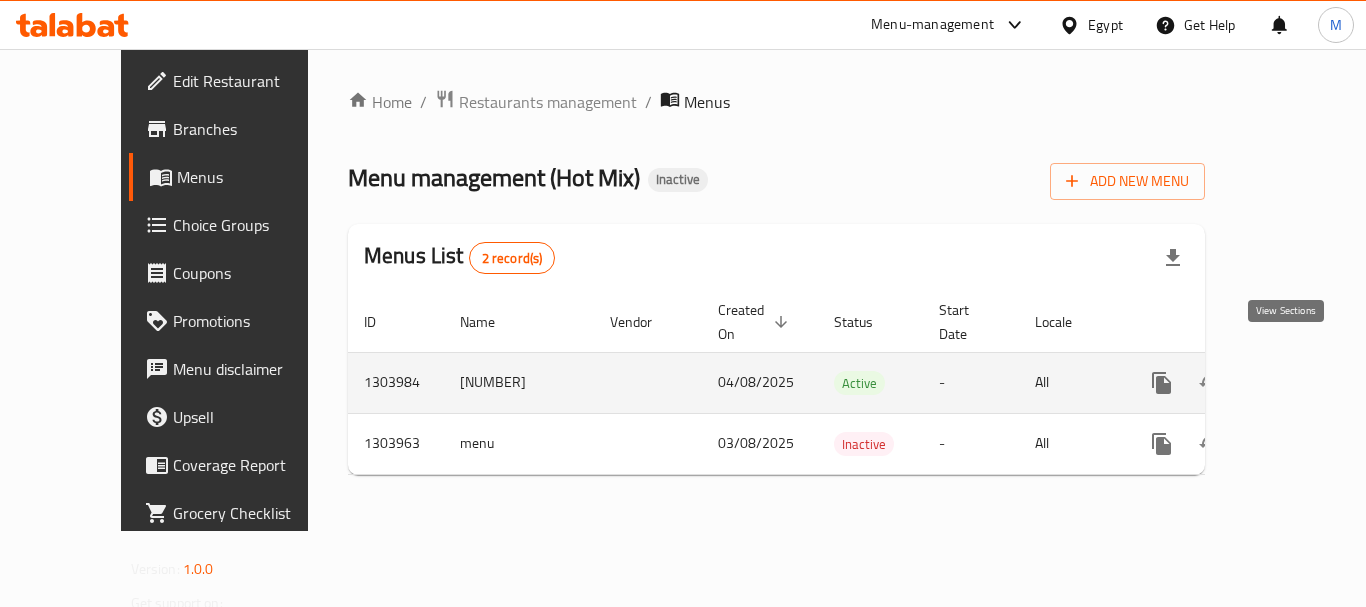 click 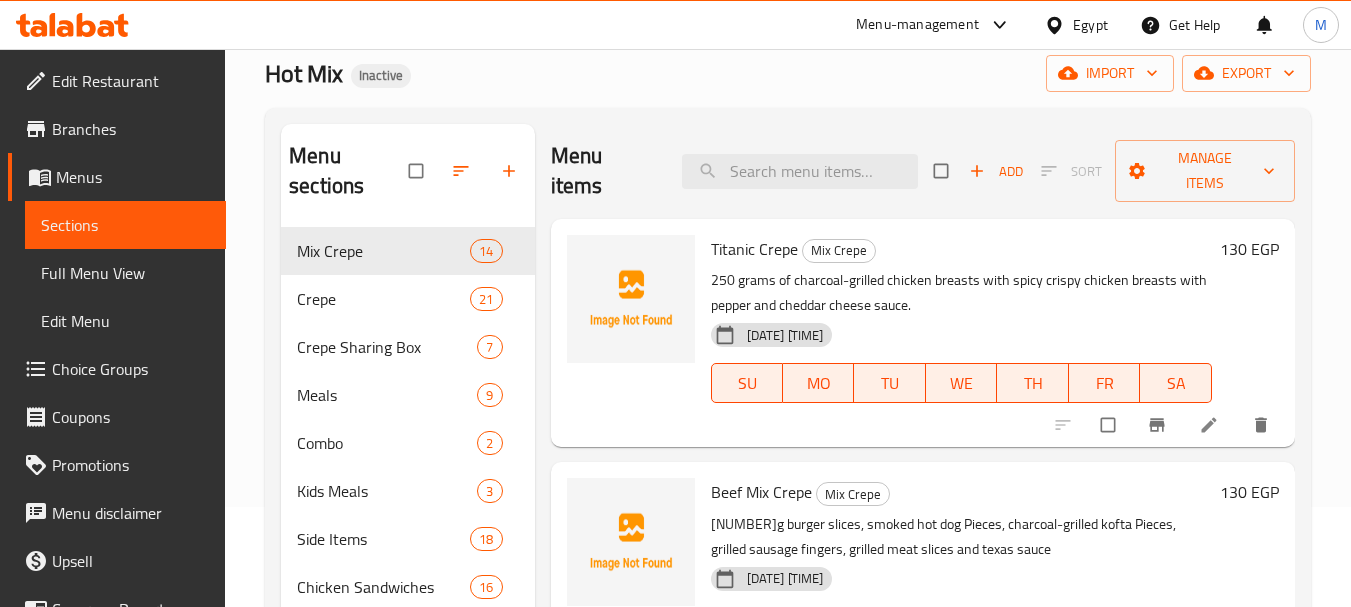 scroll, scrollTop: 360, scrollLeft: 0, axis: vertical 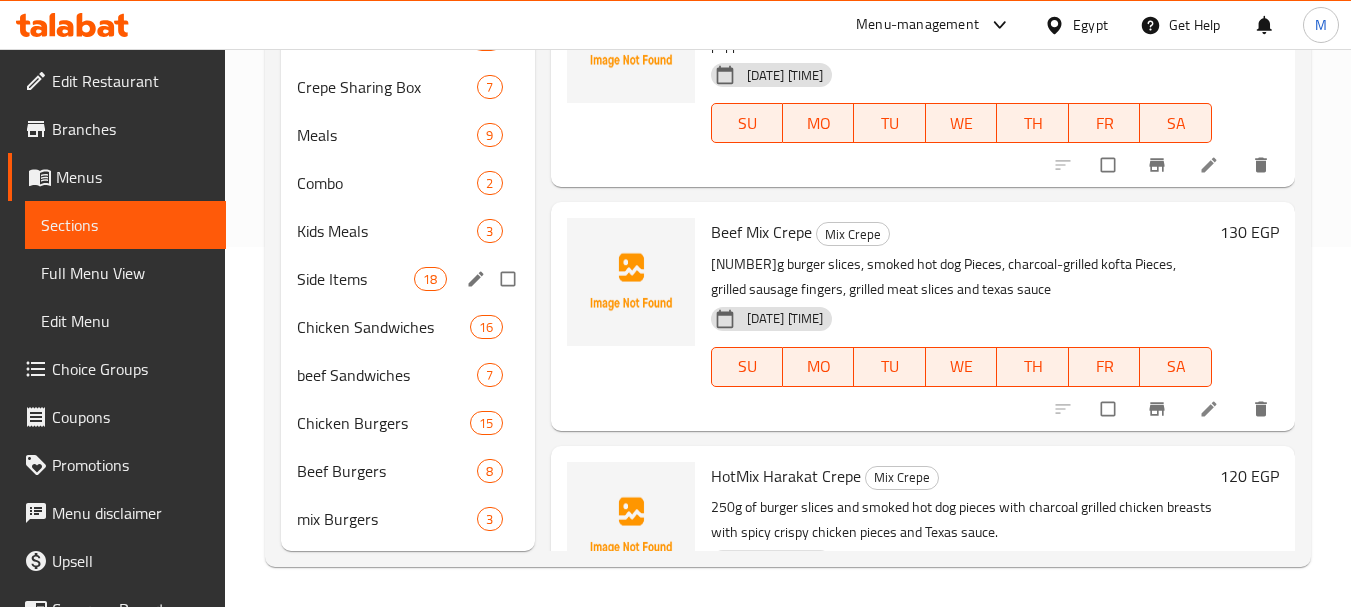 click on "Side Items" at bounding box center [355, 279] 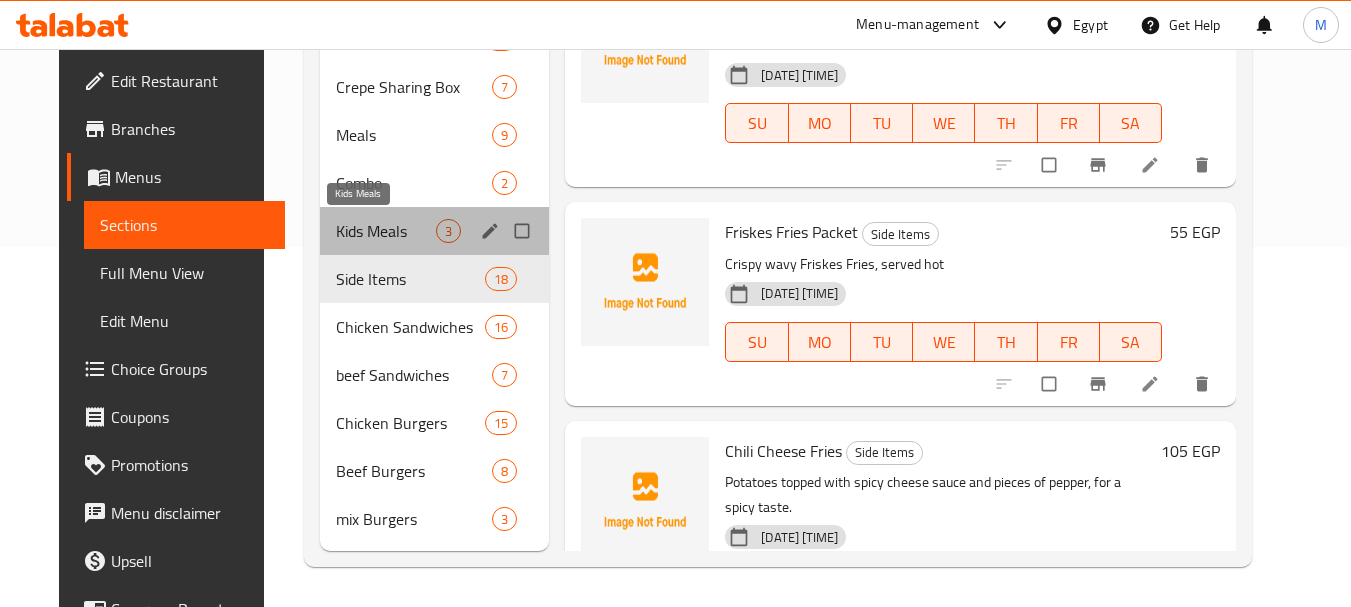 click on "Kids Meals" at bounding box center (386, 231) 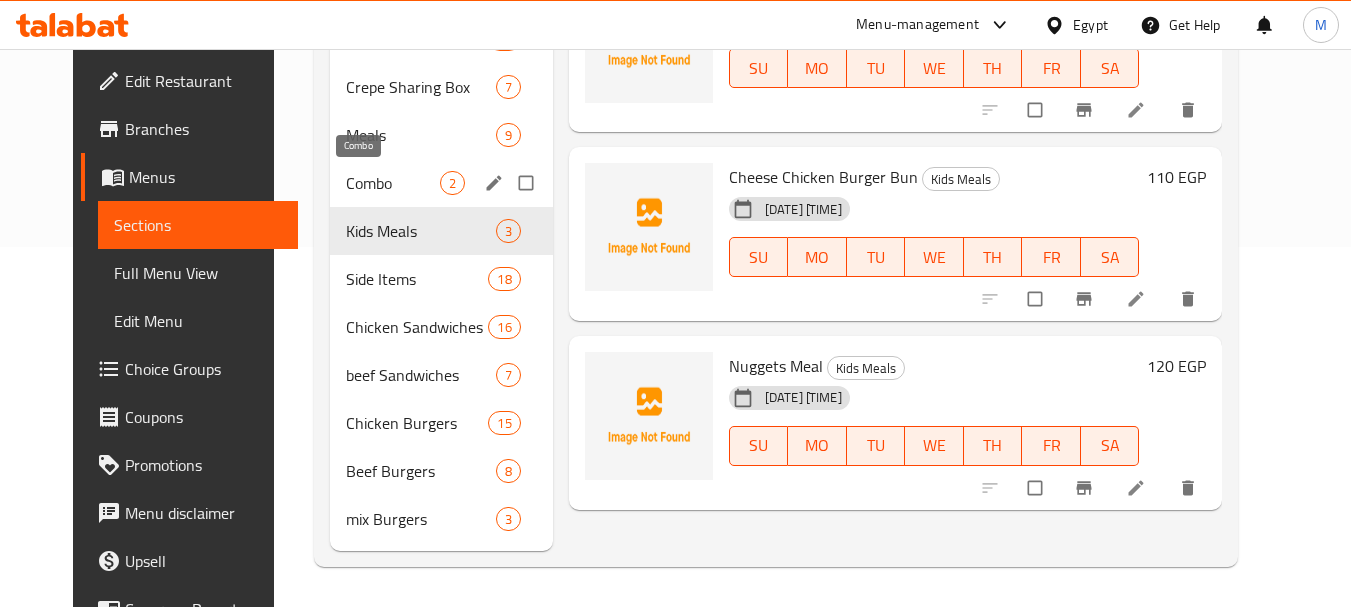 click on "Meals 9" at bounding box center (441, 135) 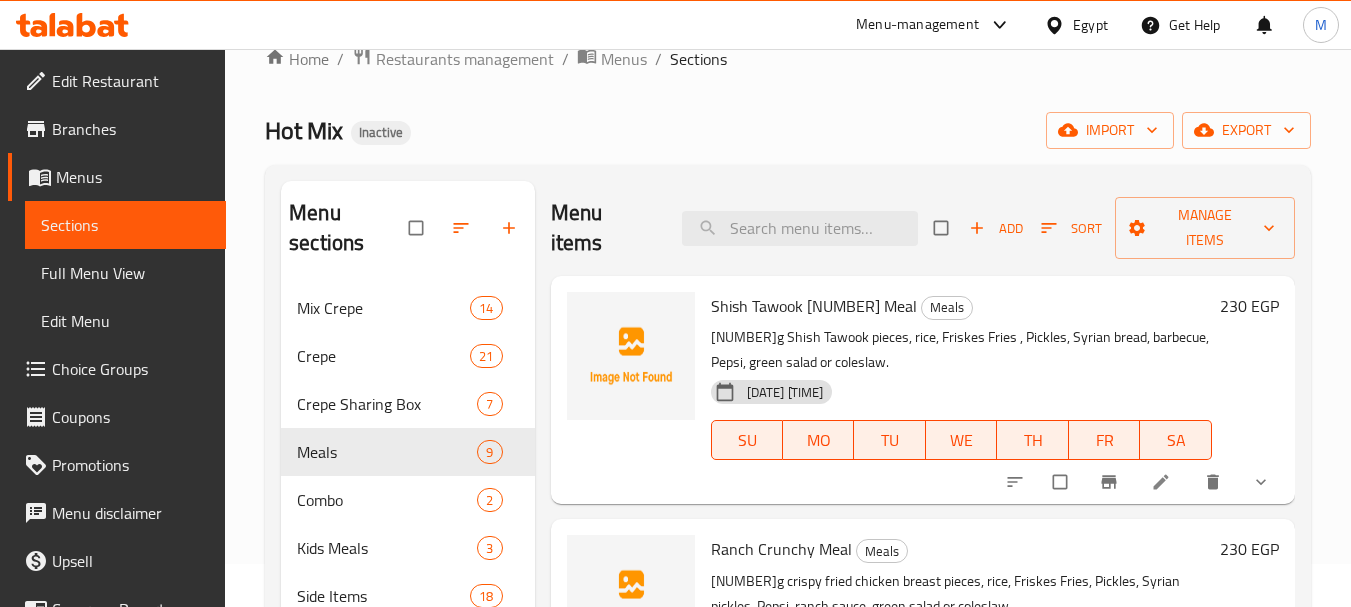 scroll, scrollTop: 0, scrollLeft: 0, axis: both 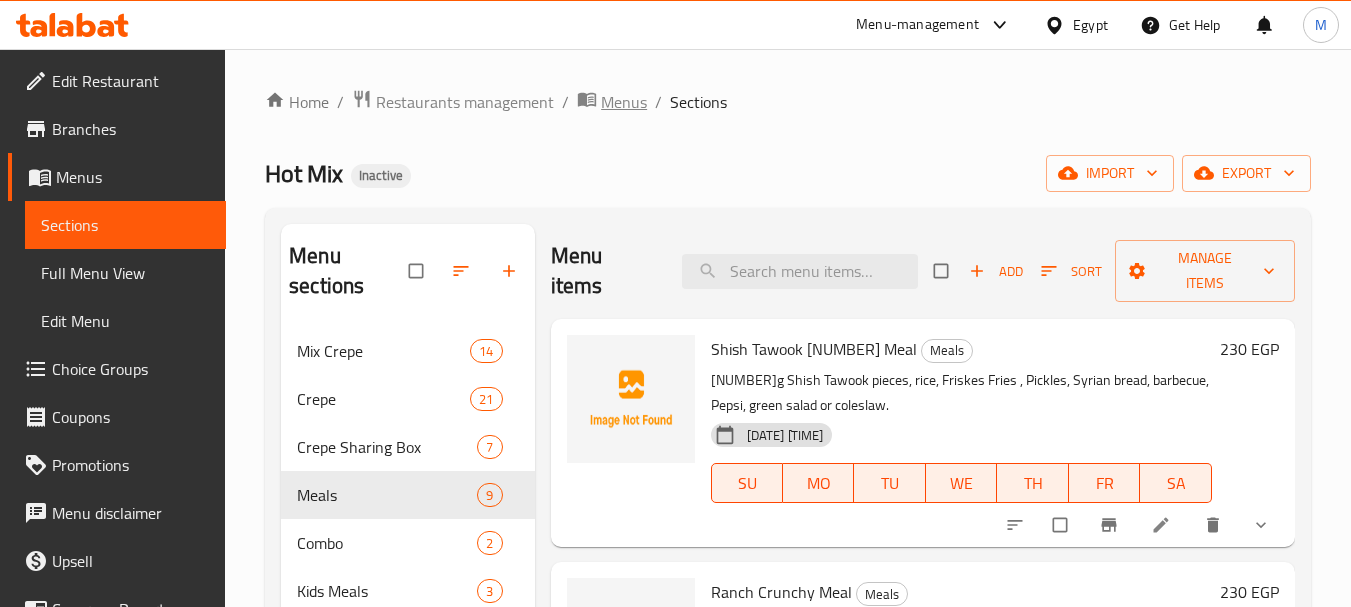 click on "Menus" at bounding box center (624, 102) 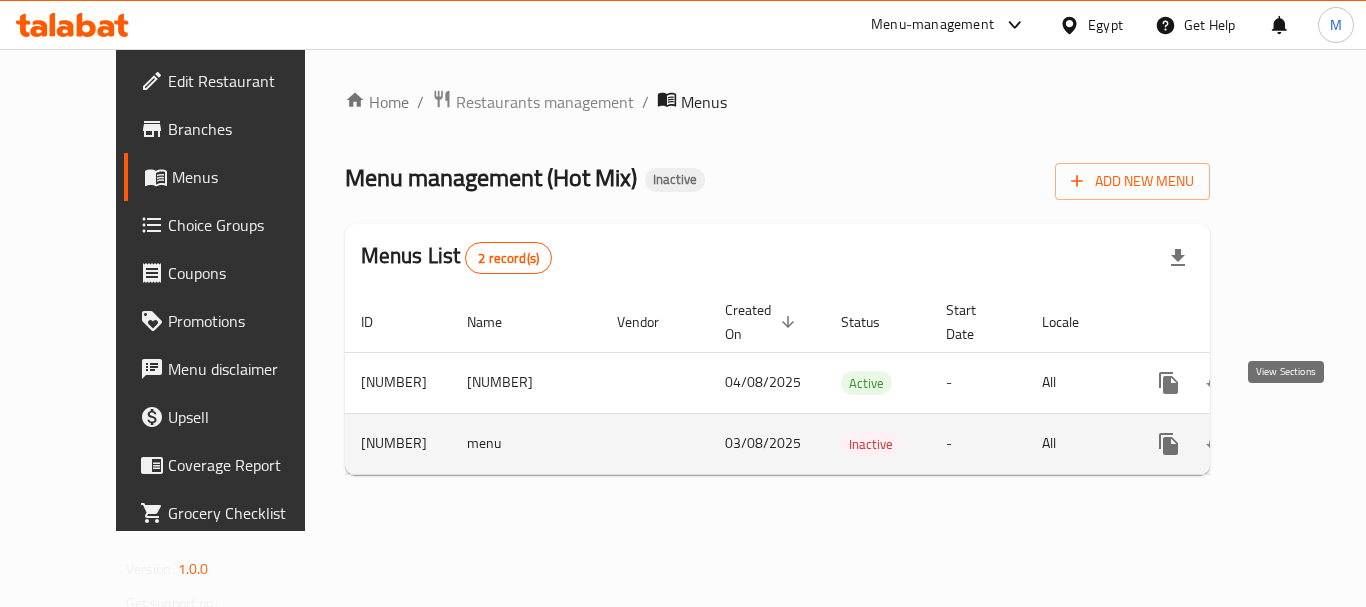 click 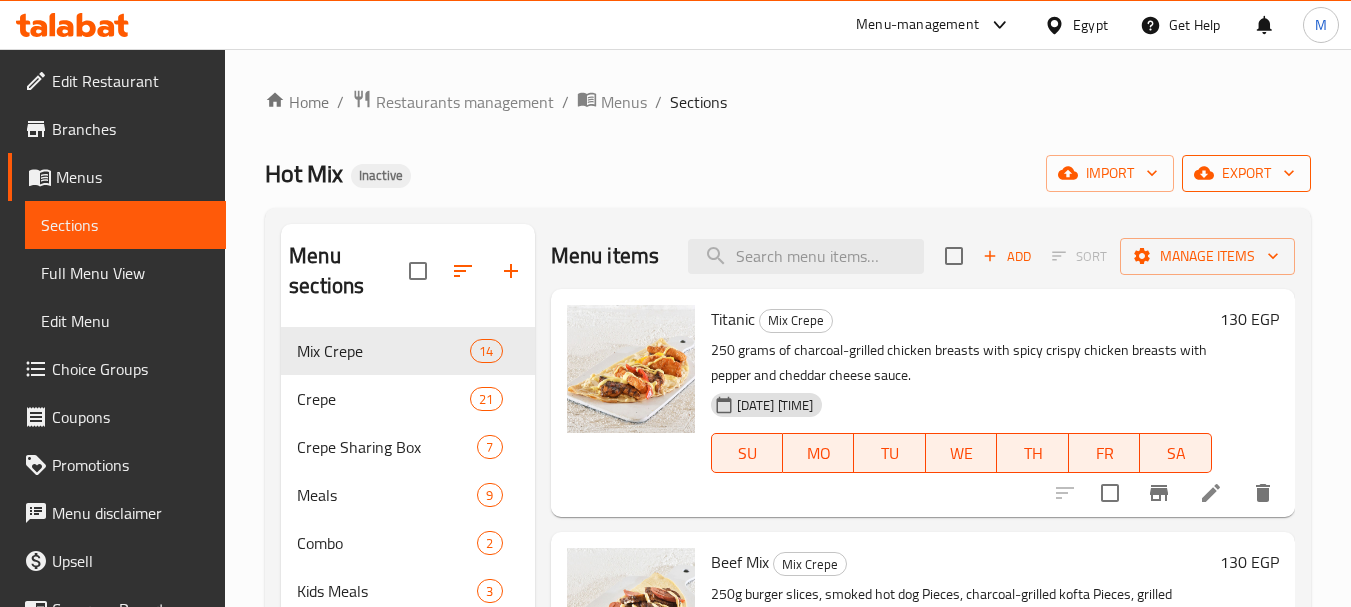 click on "export" at bounding box center (1246, 173) 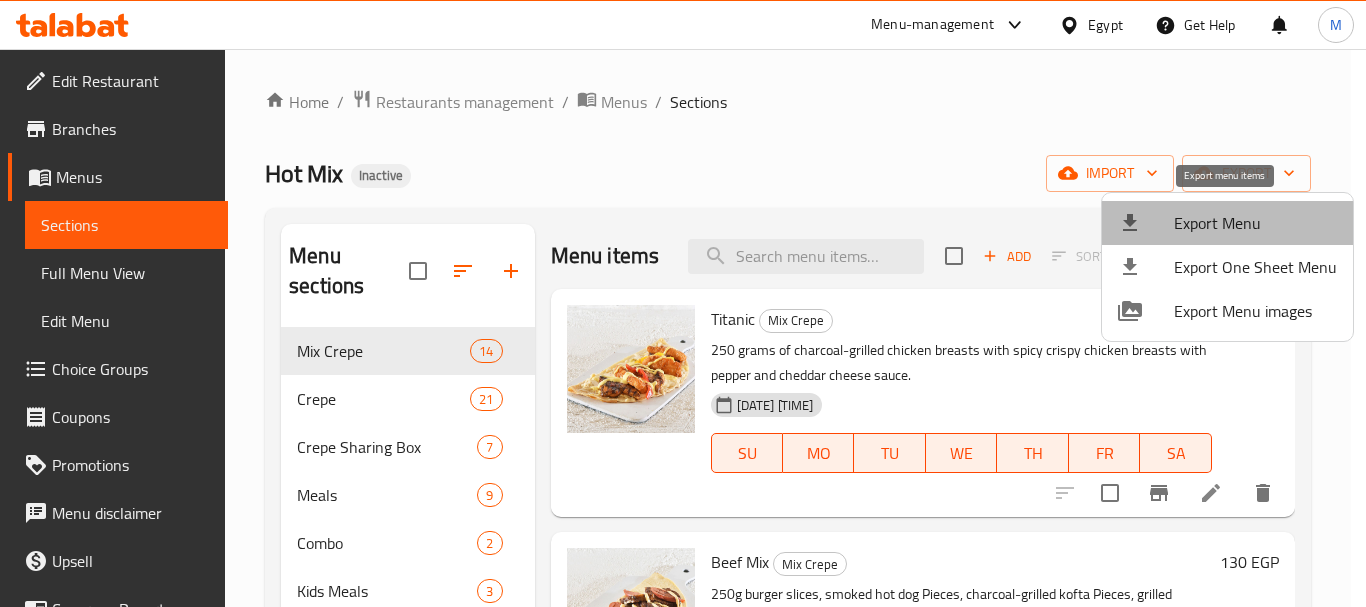 click on "Export Menu" at bounding box center [1227, 223] 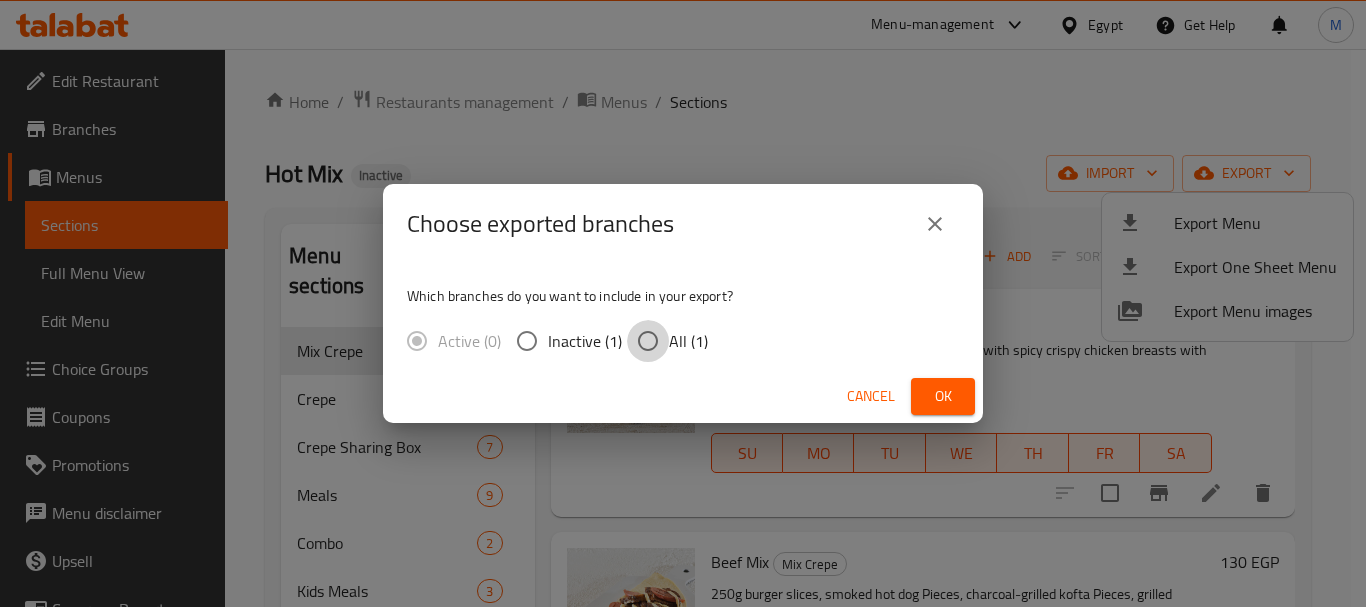 click on "All (1)" at bounding box center (648, 341) 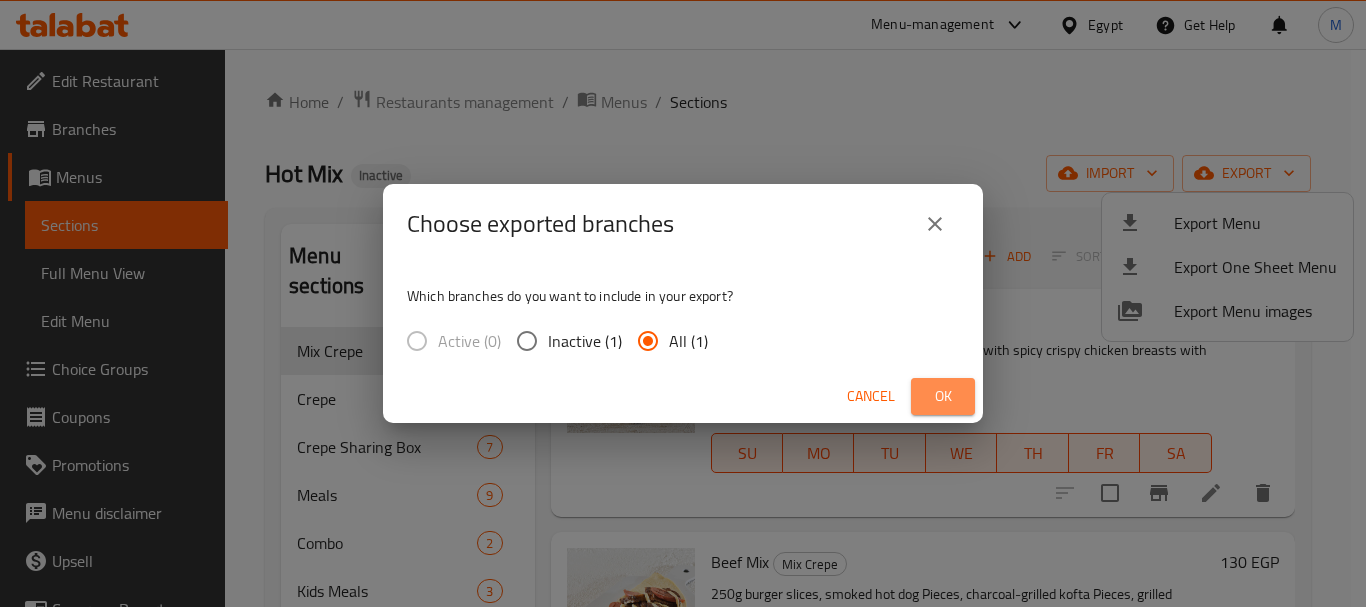 click on "Ok" at bounding box center (943, 396) 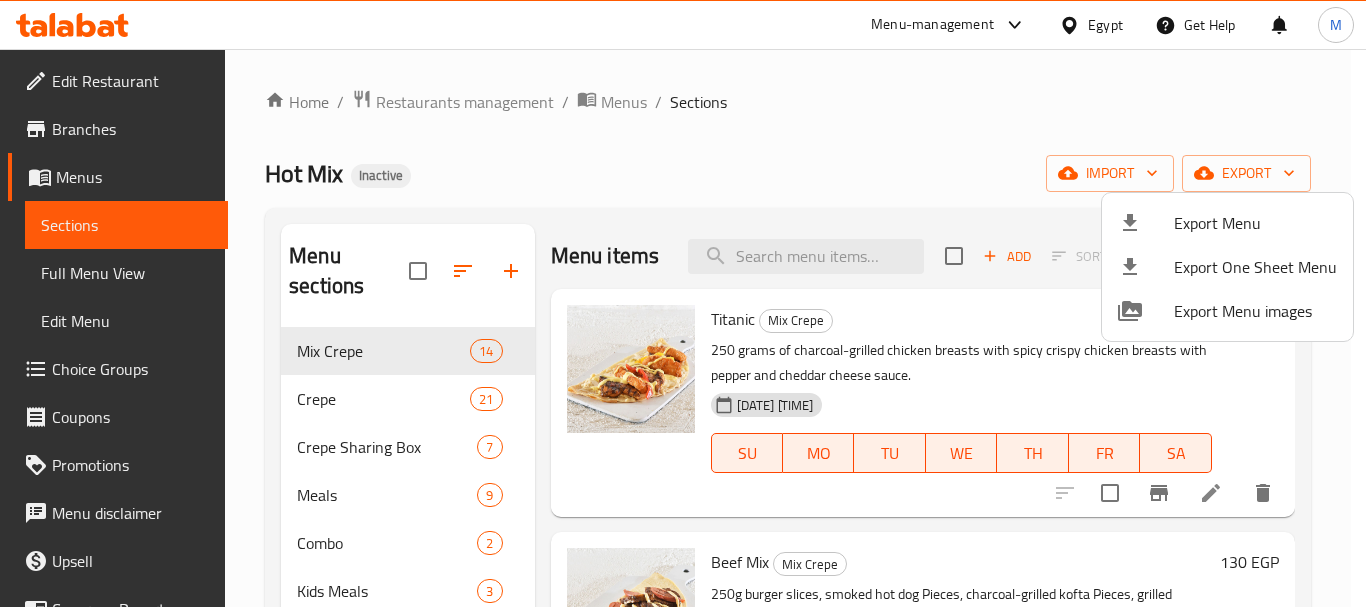 click at bounding box center [683, 303] 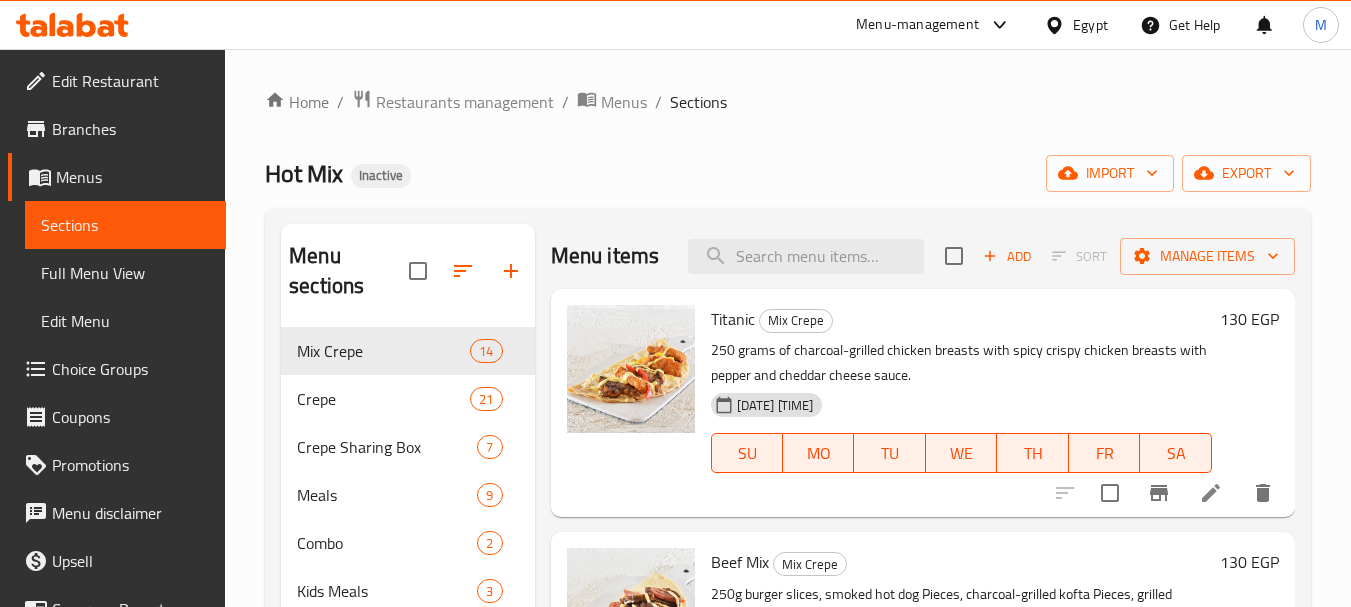 click on "Menus" at bounding box center [624, 102] 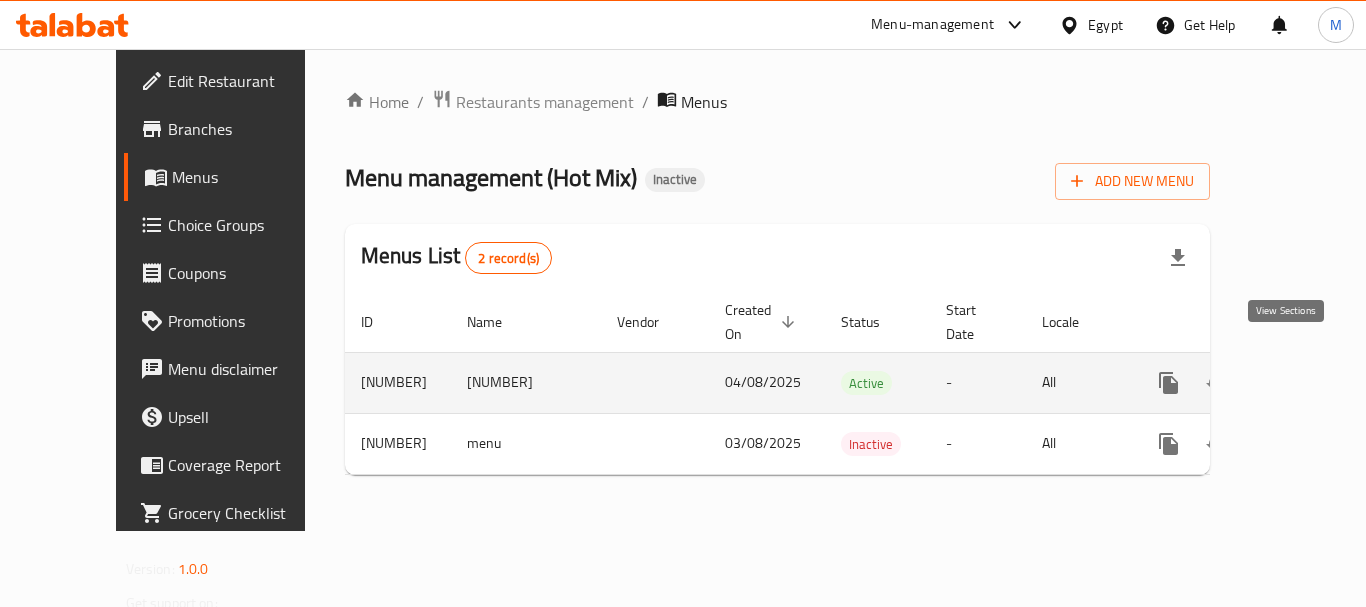 click at bounding box center (1313, 383) 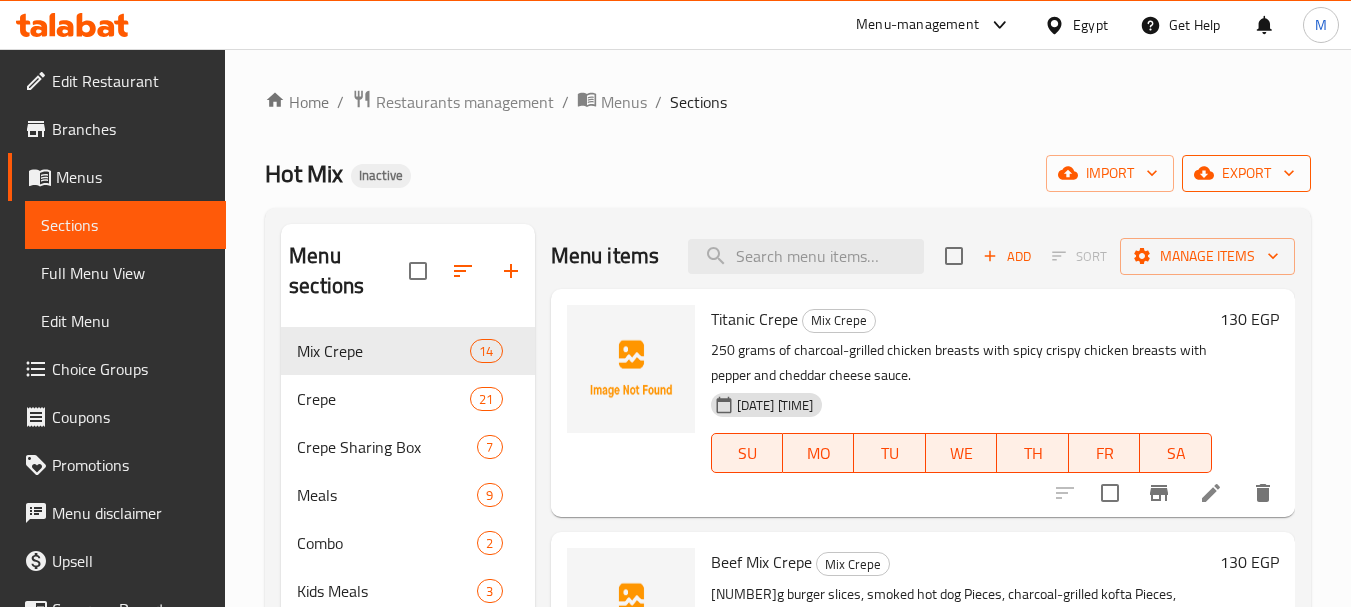 click on "export" at bounding box center [1246, 173] 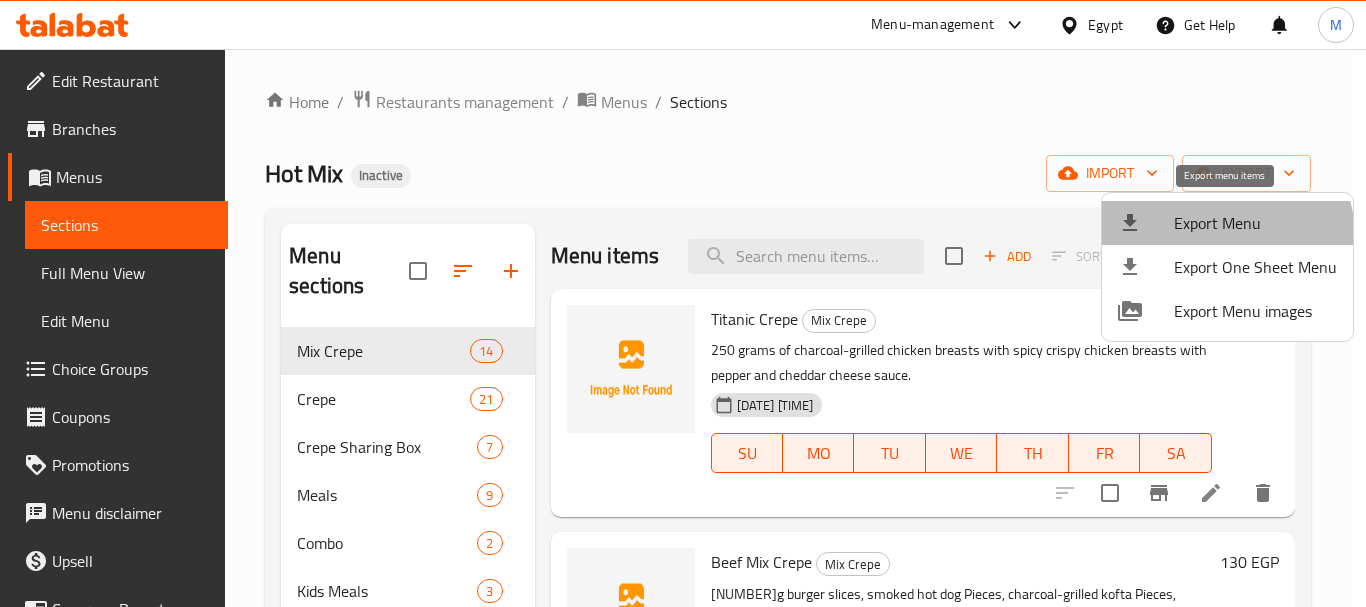click on "Export Menu" at bounding box center [1255, 223] 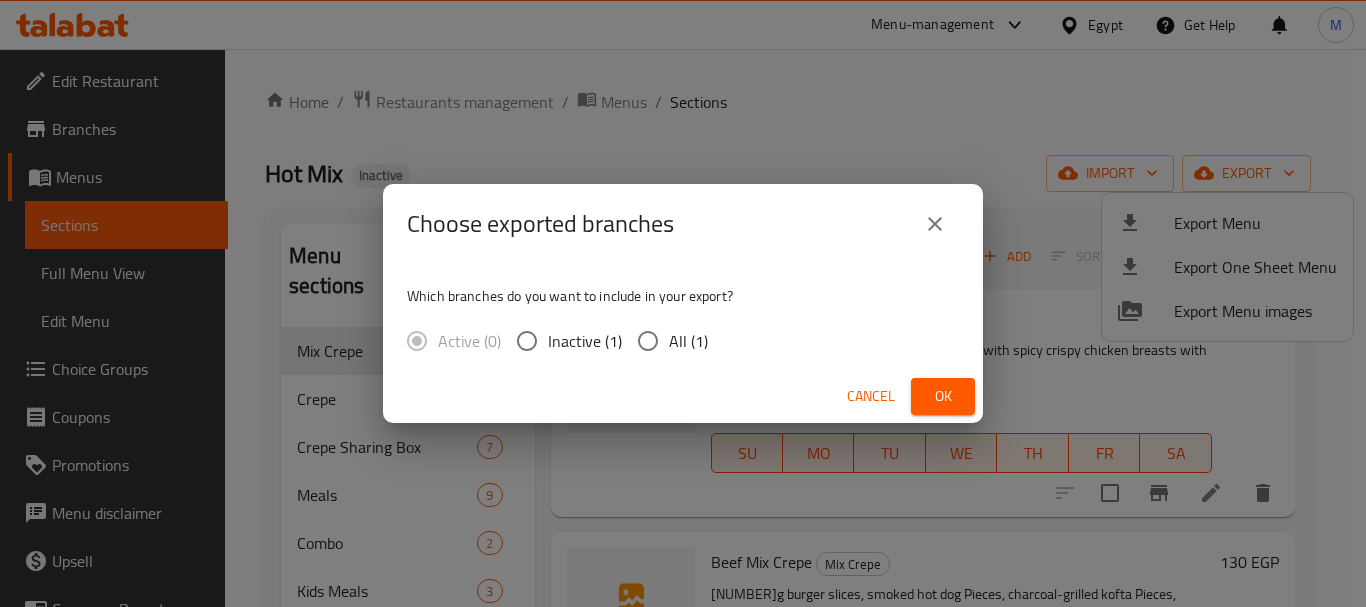 click on "All (1)" at bounding box center (648, 341) 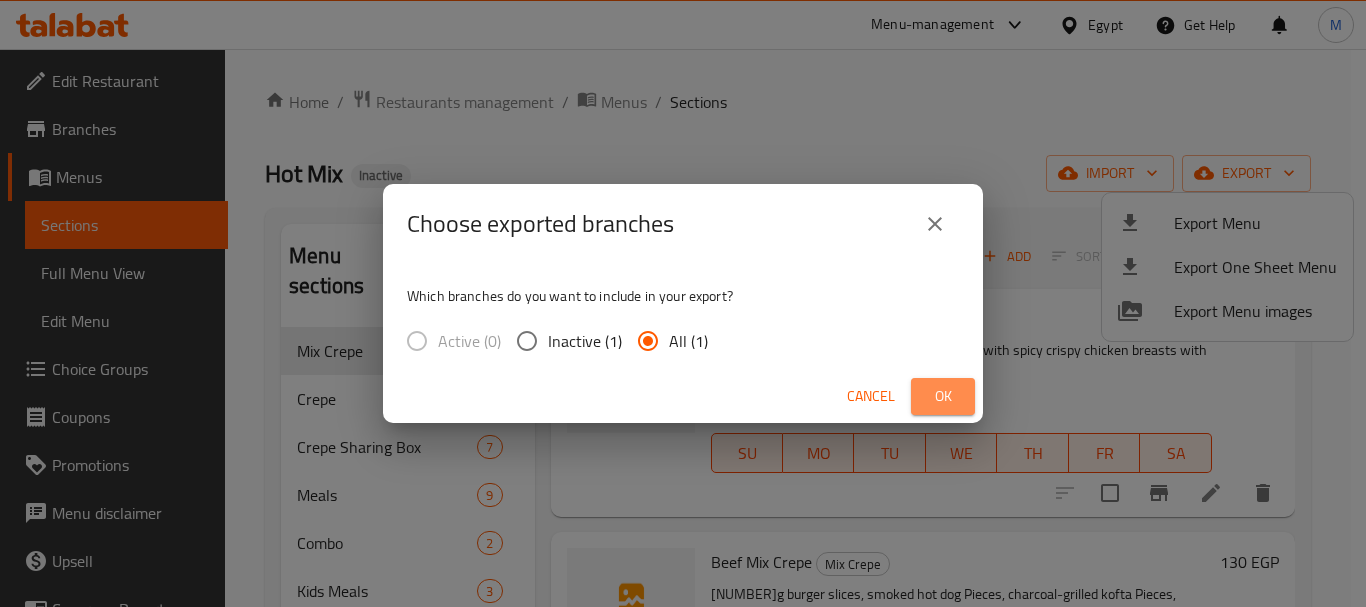 click on "Ok" at bounding box center [943, 396] 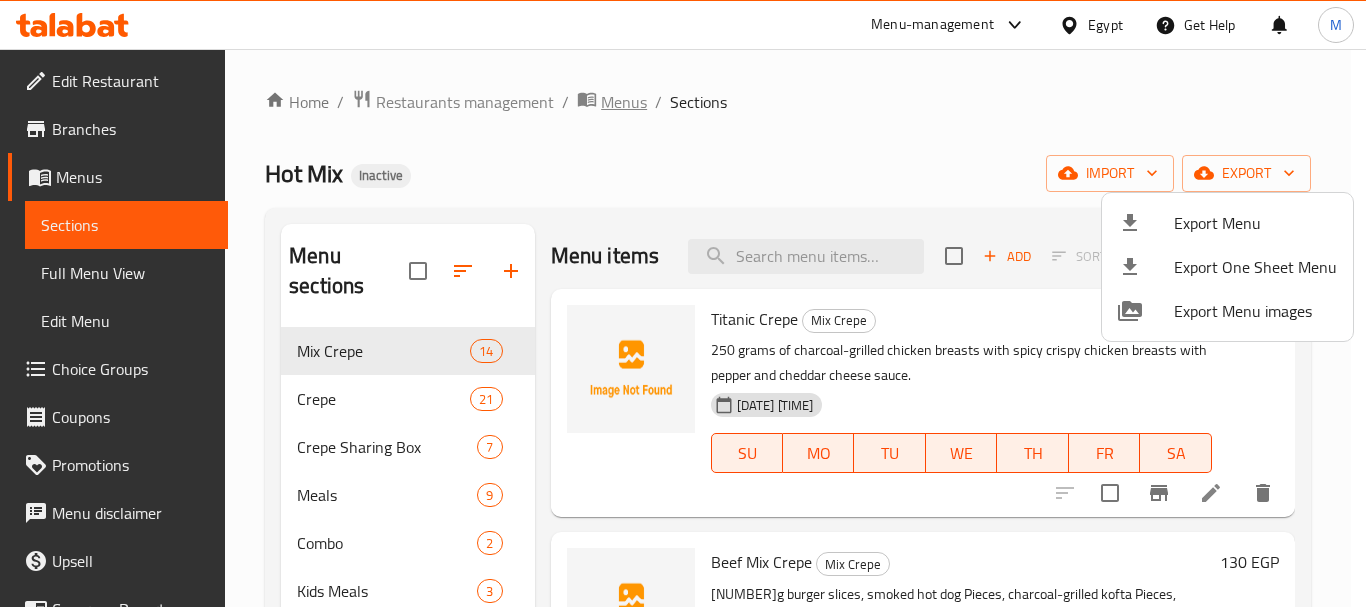 click at bounding box center (683, 303) 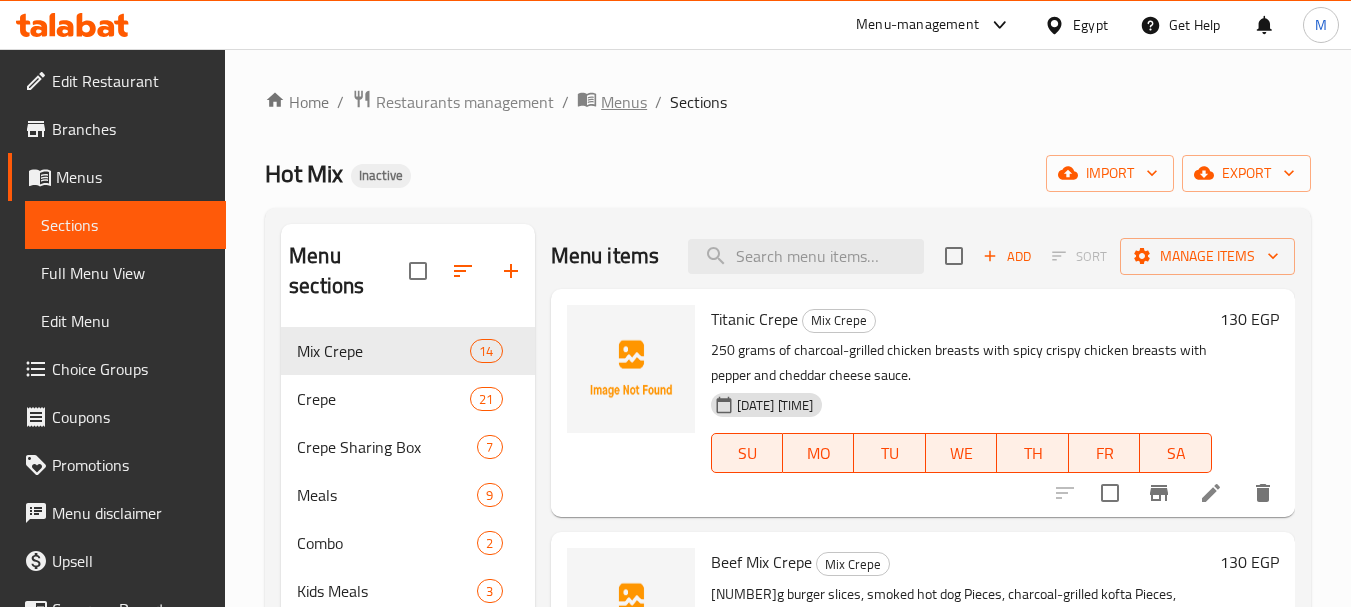click on "Menus" at bounding box center (624, 102) 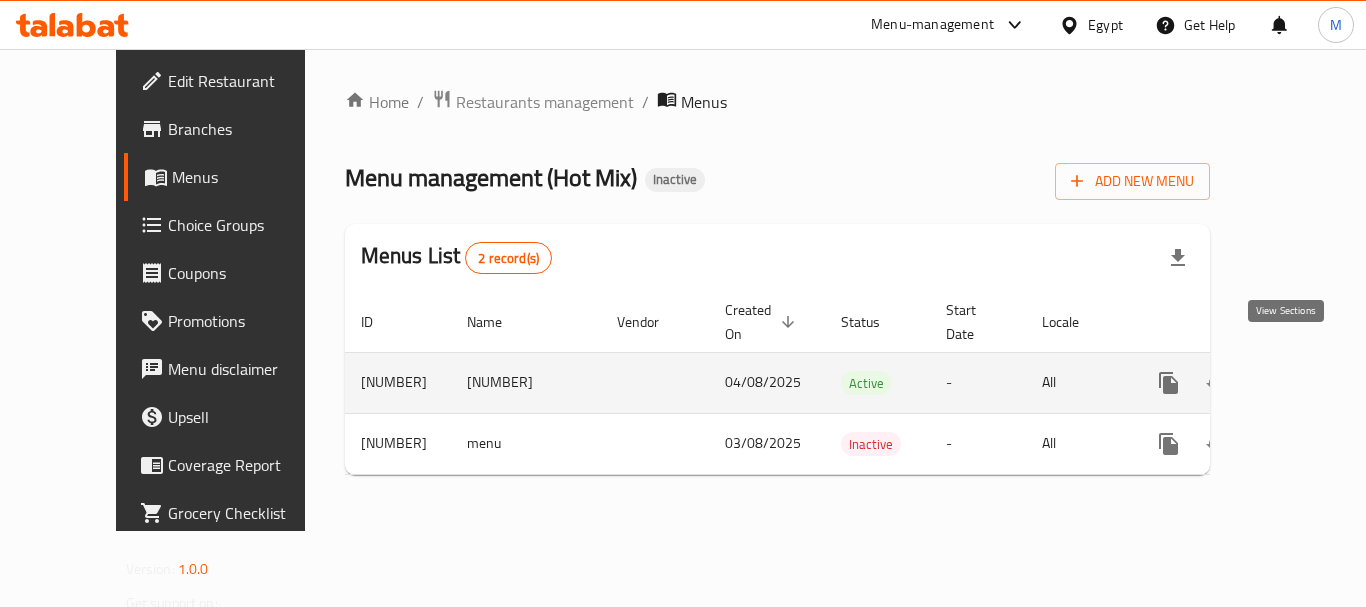 click 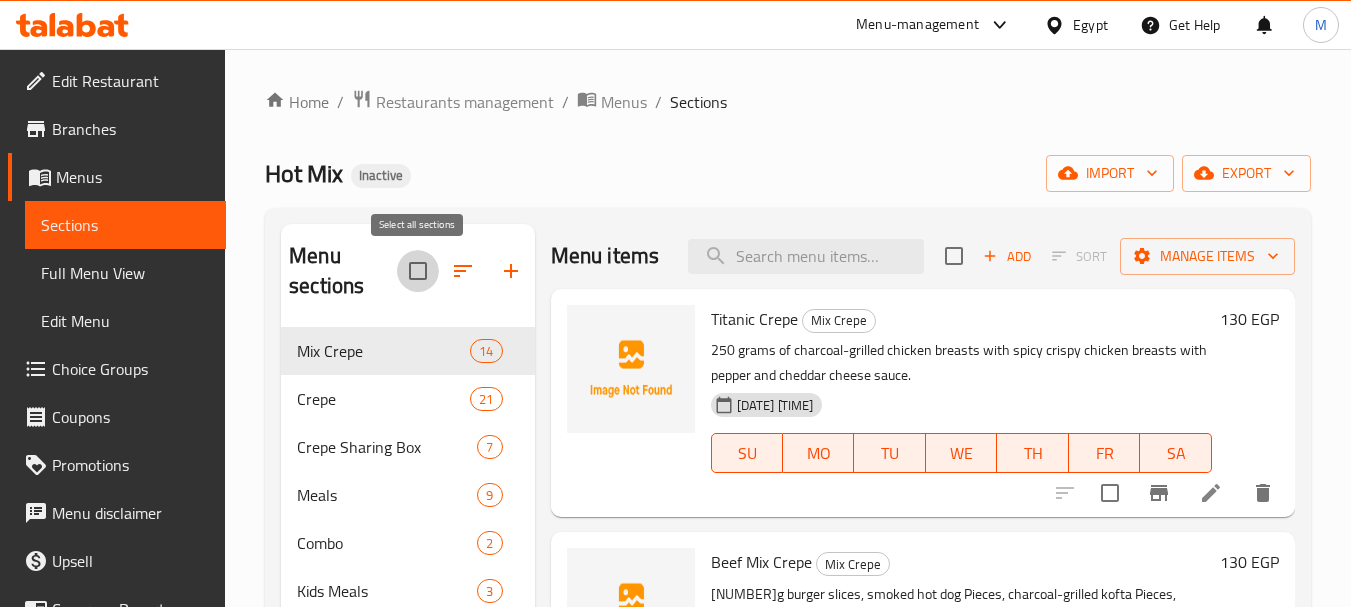 click at bounding box center [418, 271] 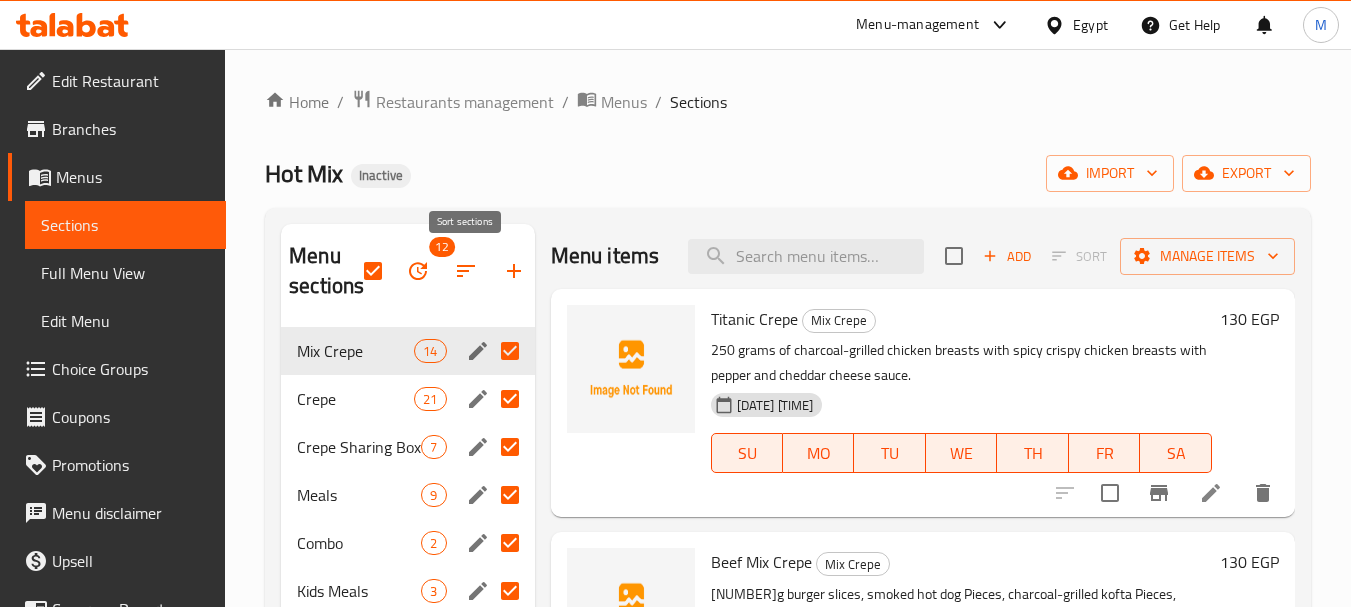 click at bounding box center [466, 271] 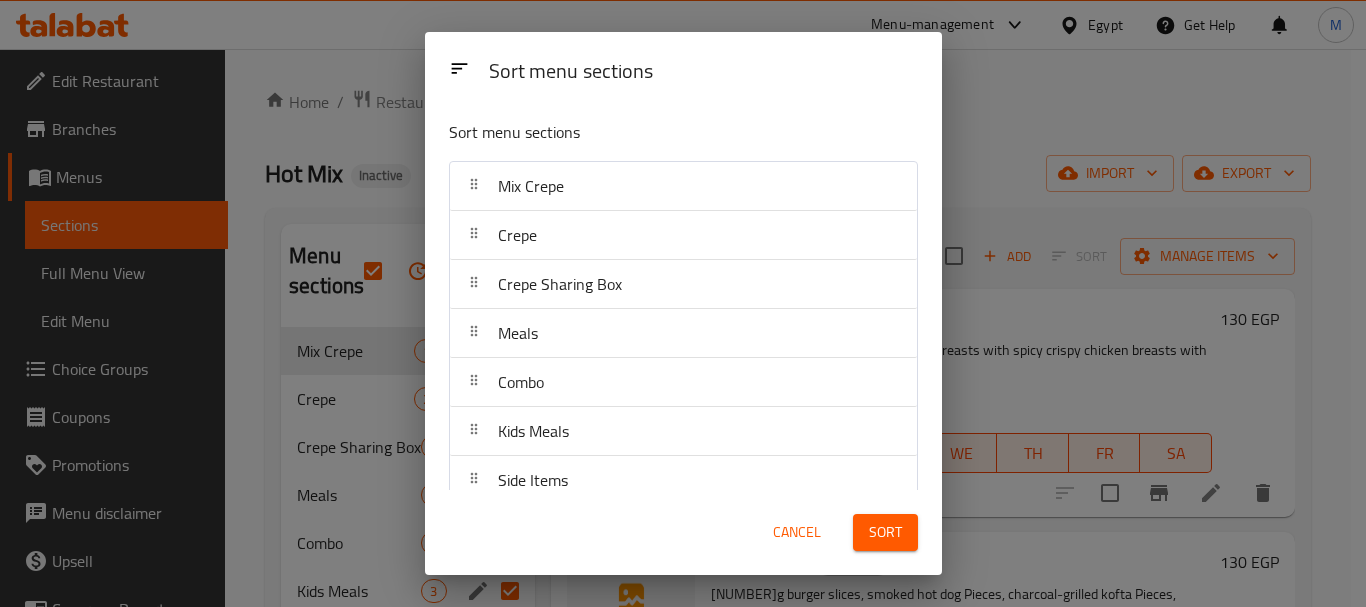 click on "Cancel" at bounding box center (797, 532) 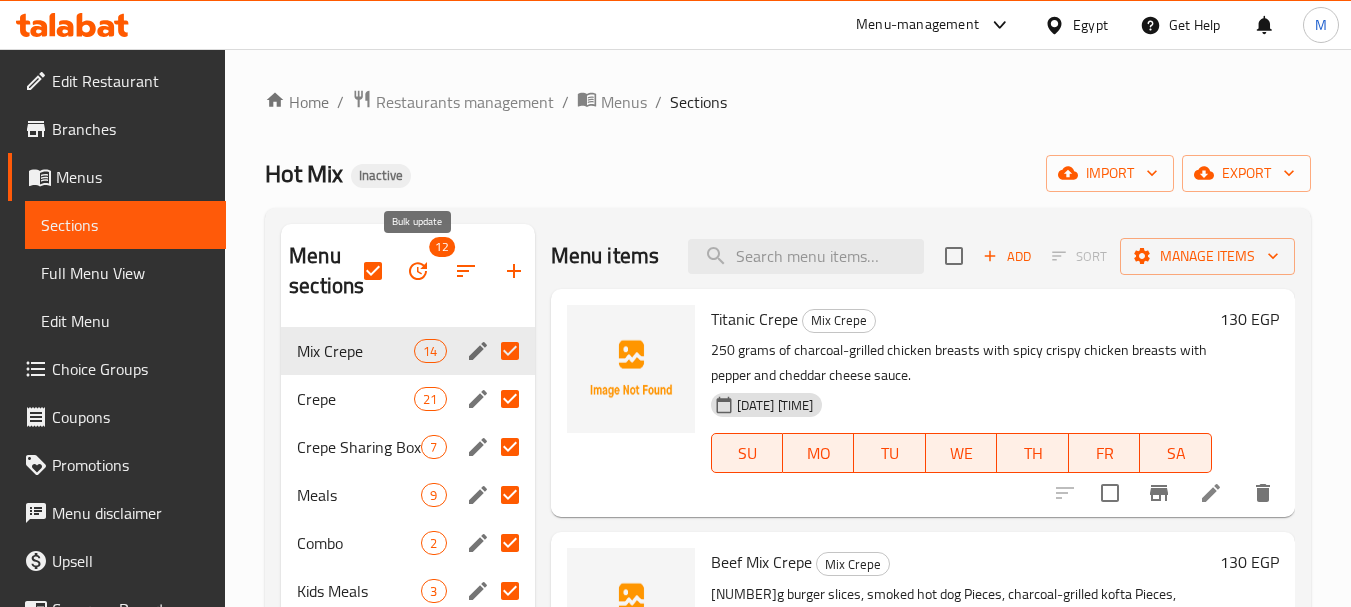 click 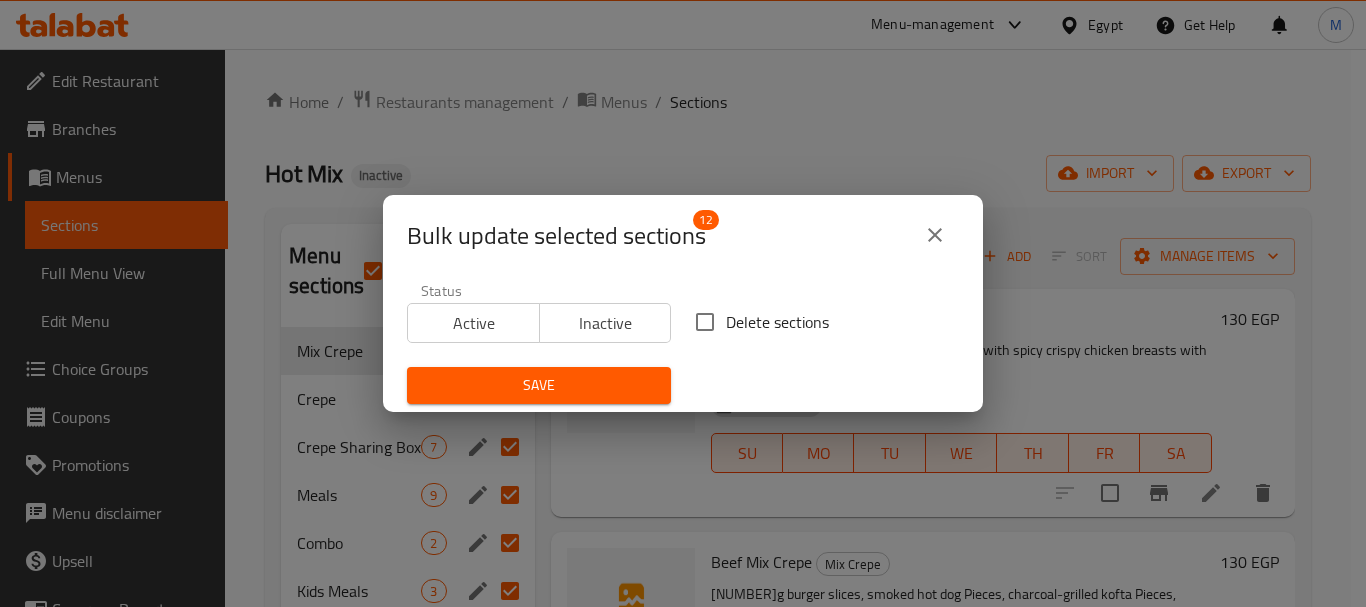 drag, startPoint x: 693, startPoint y: 322, endPoint x: 661, endPoint y: 347, distance: 40.60788 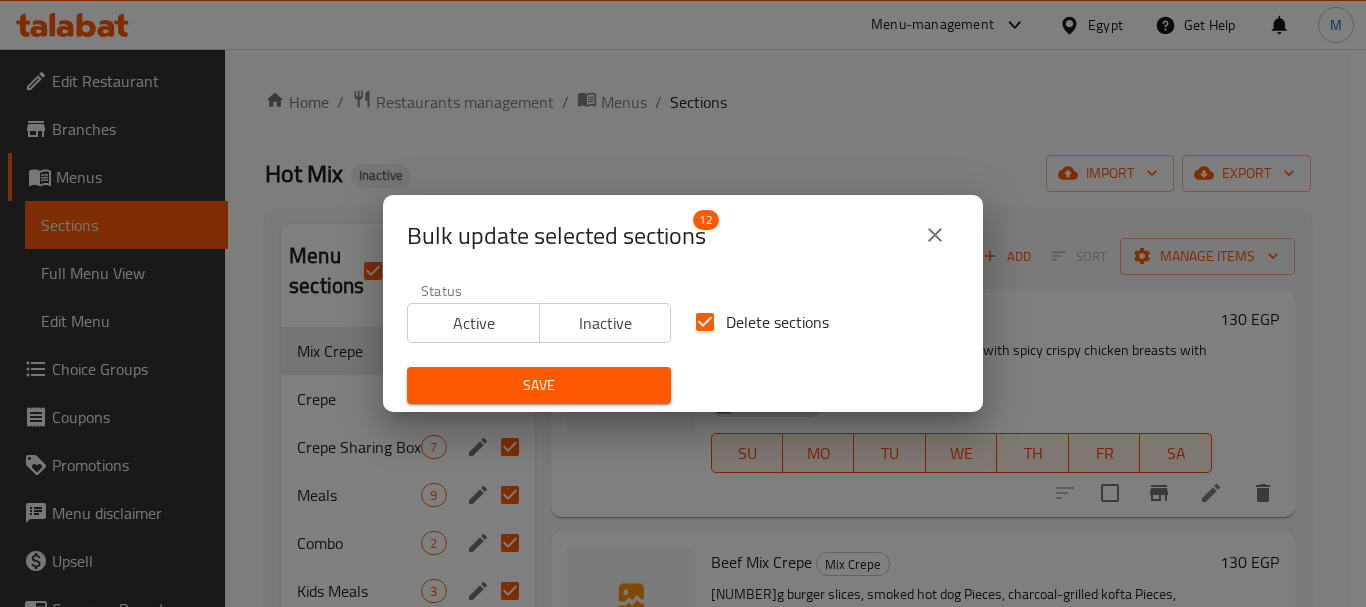 click on "Save" at bounding box center [539, 385] 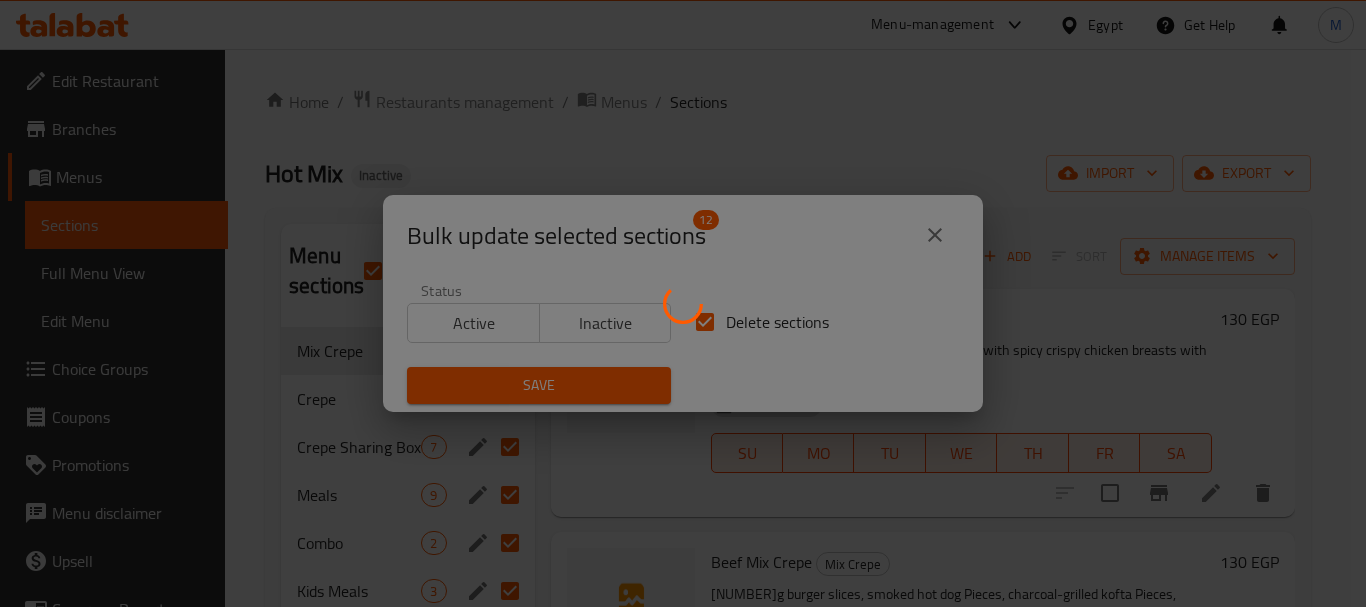 checkbox on "false" 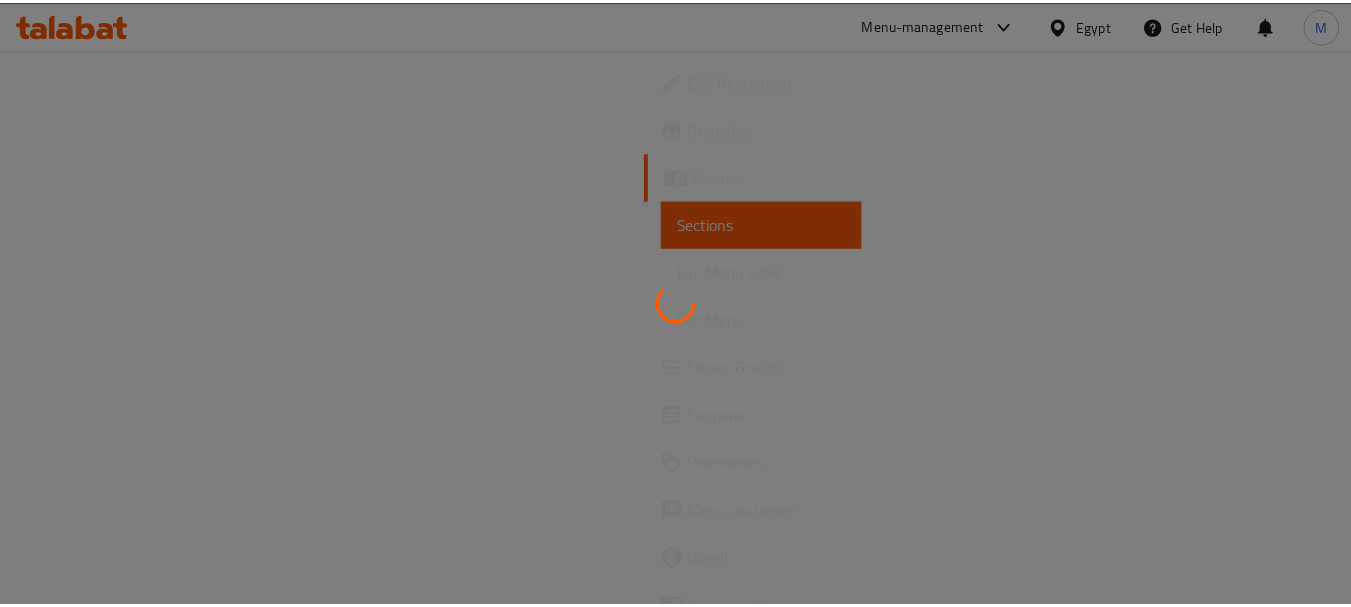 scroll, scrollTop: 0, scrollLeft: 0, axis: both 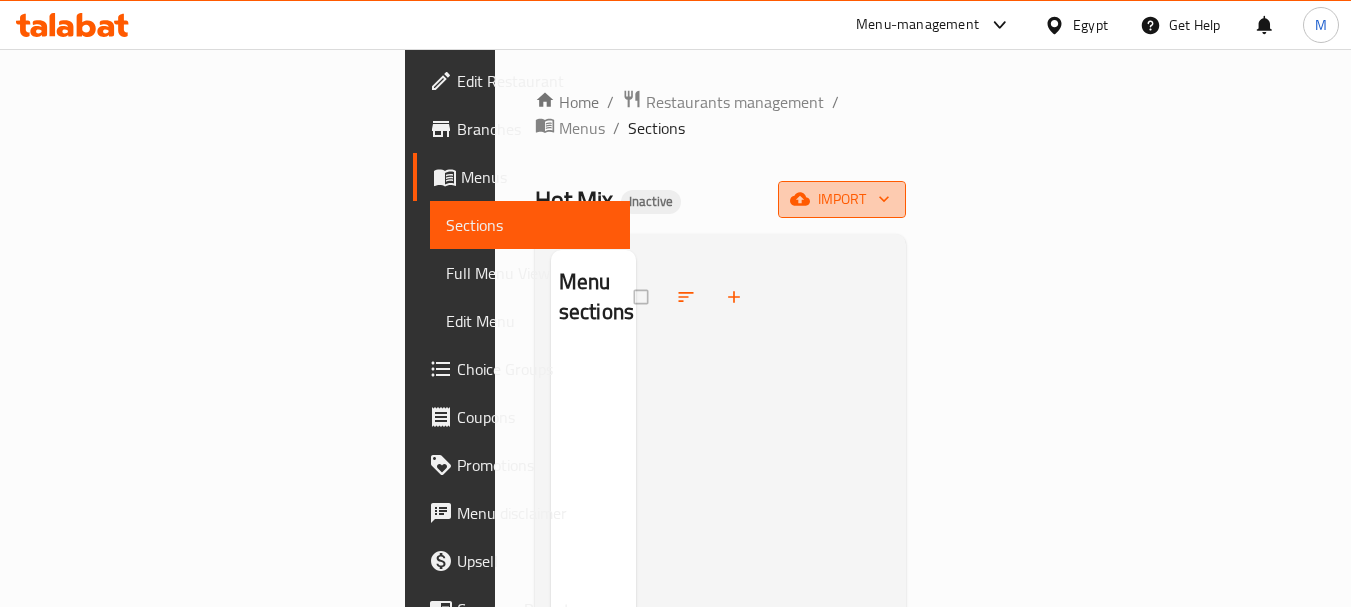 click 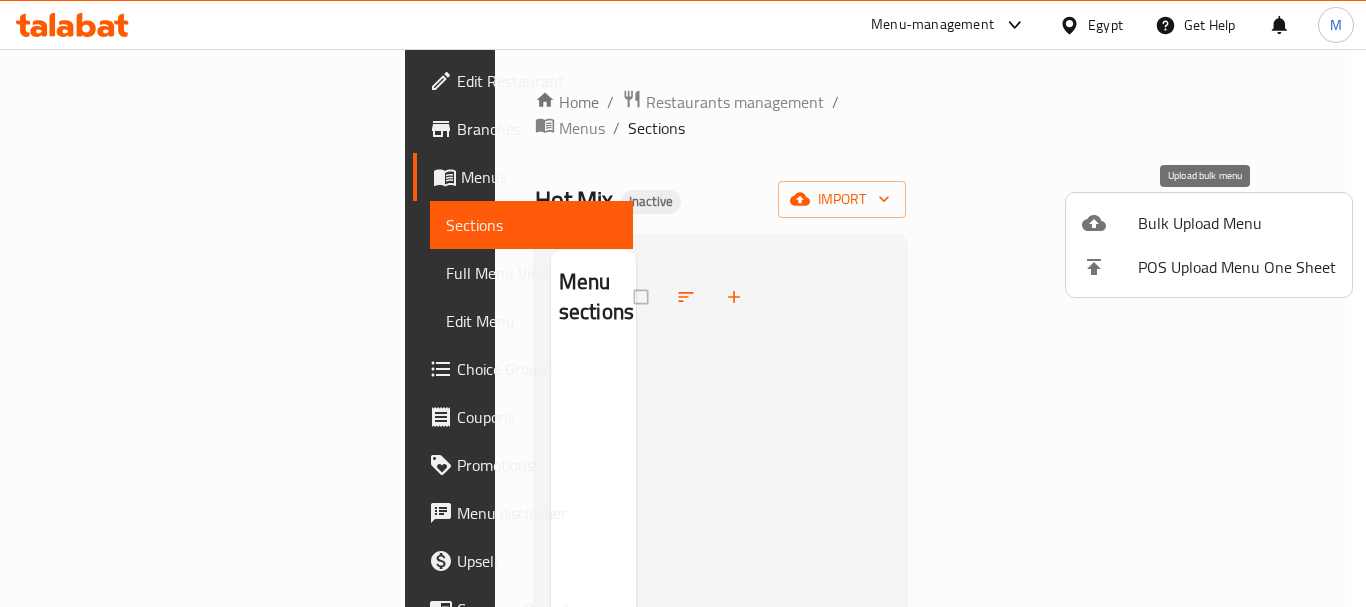 click on "Bulk Upload Menu" at bounding box center [1237, 223] 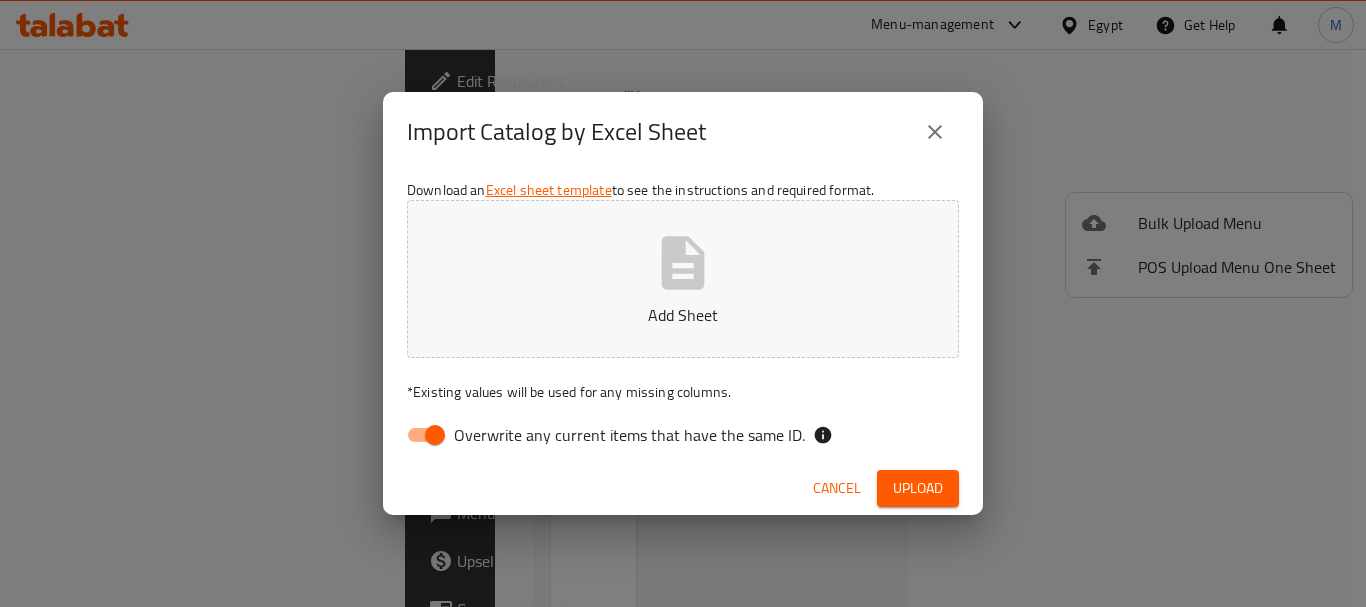 click on "Overwrite any current items that have the same ID." at bounding box center (629, 435) 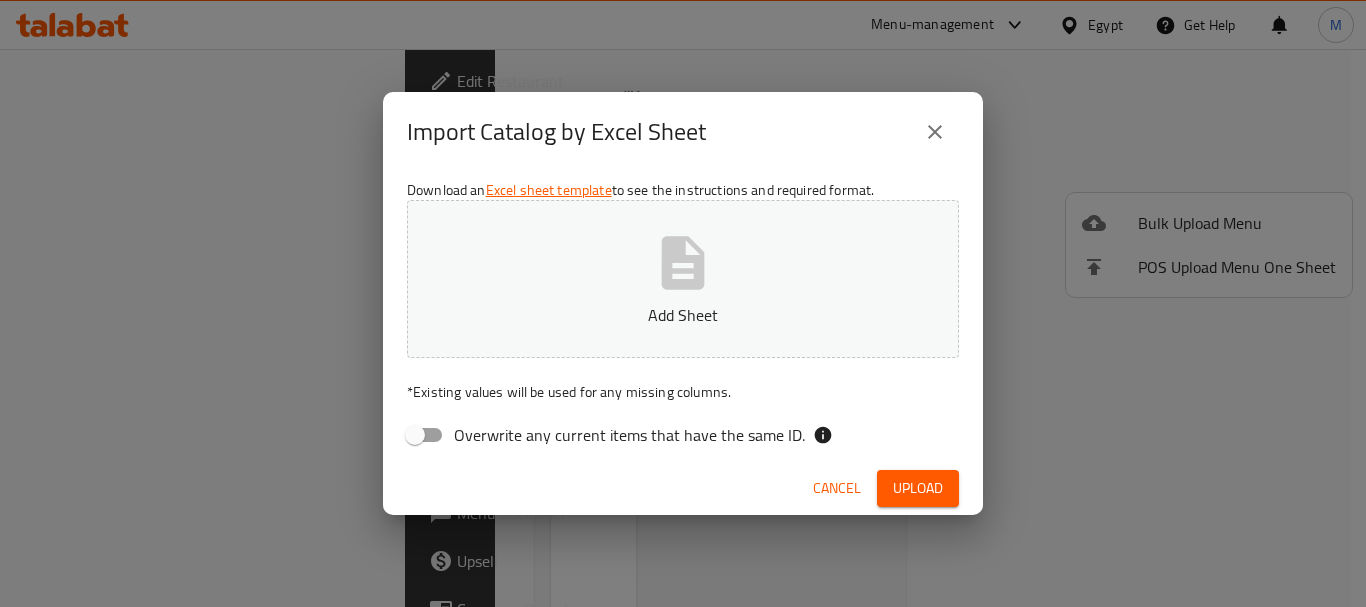 click 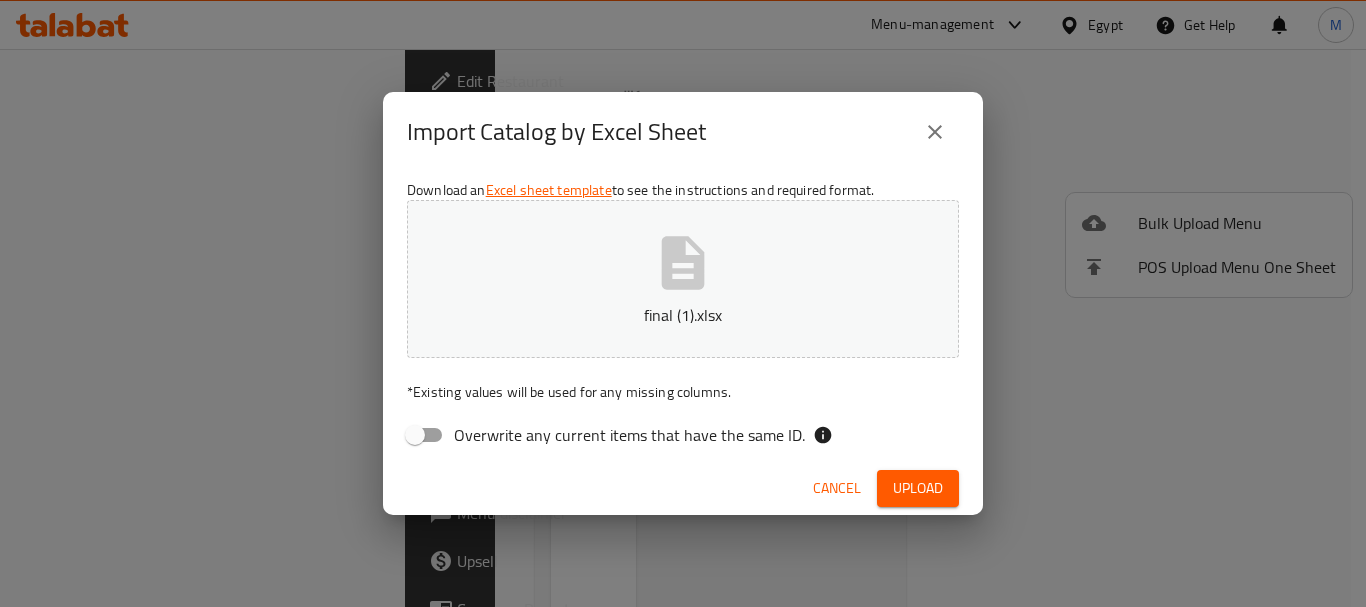 click on "Upload" at bounding box center [918, 488] 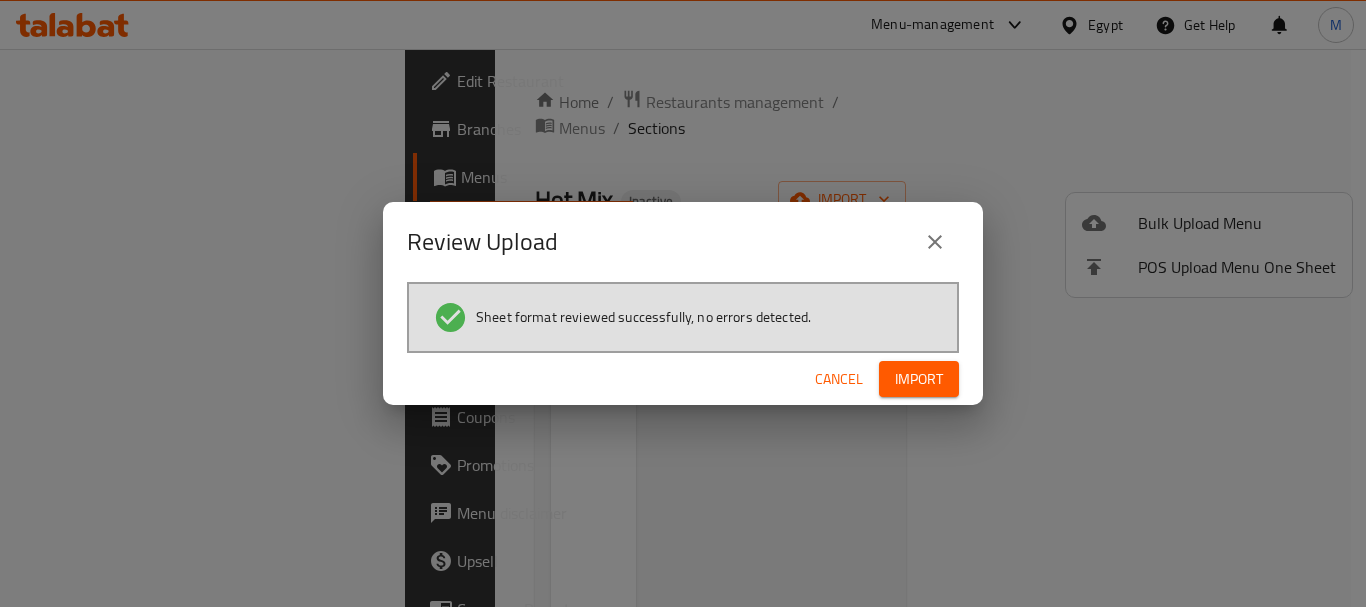 click on "Import" at bounding box center [919, 379] 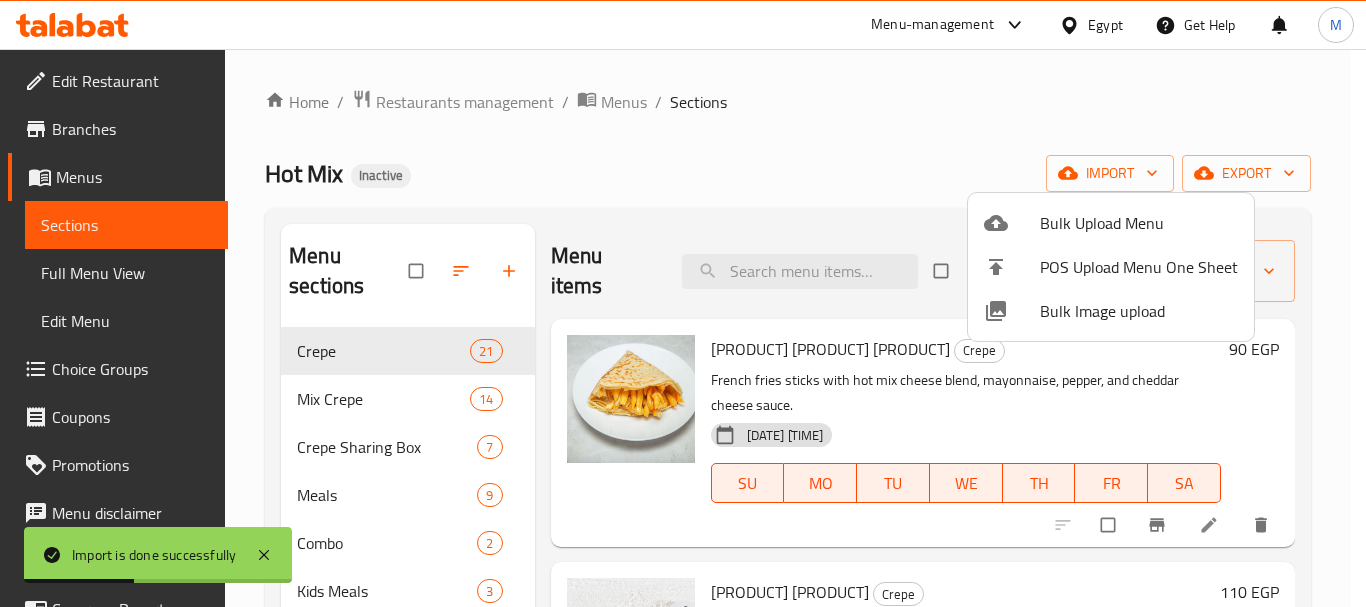 click at bounding box center (683, 303) 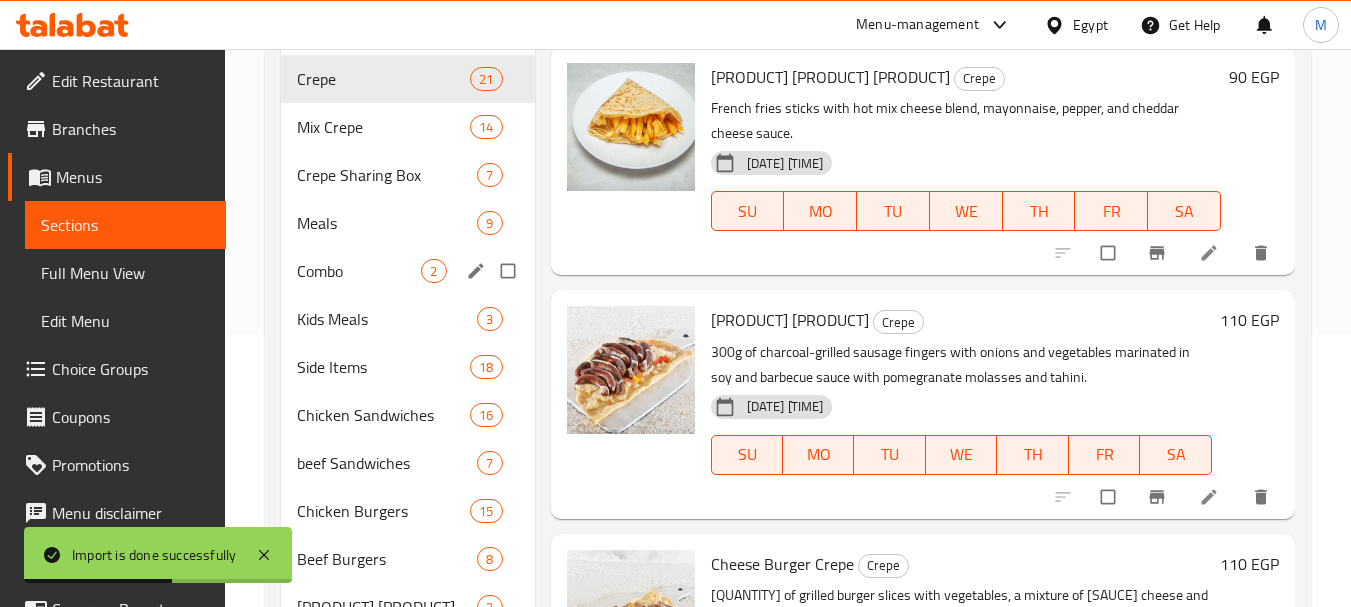 scroll, scrollTop: 360, scrollLeft: 0, axis: vertical 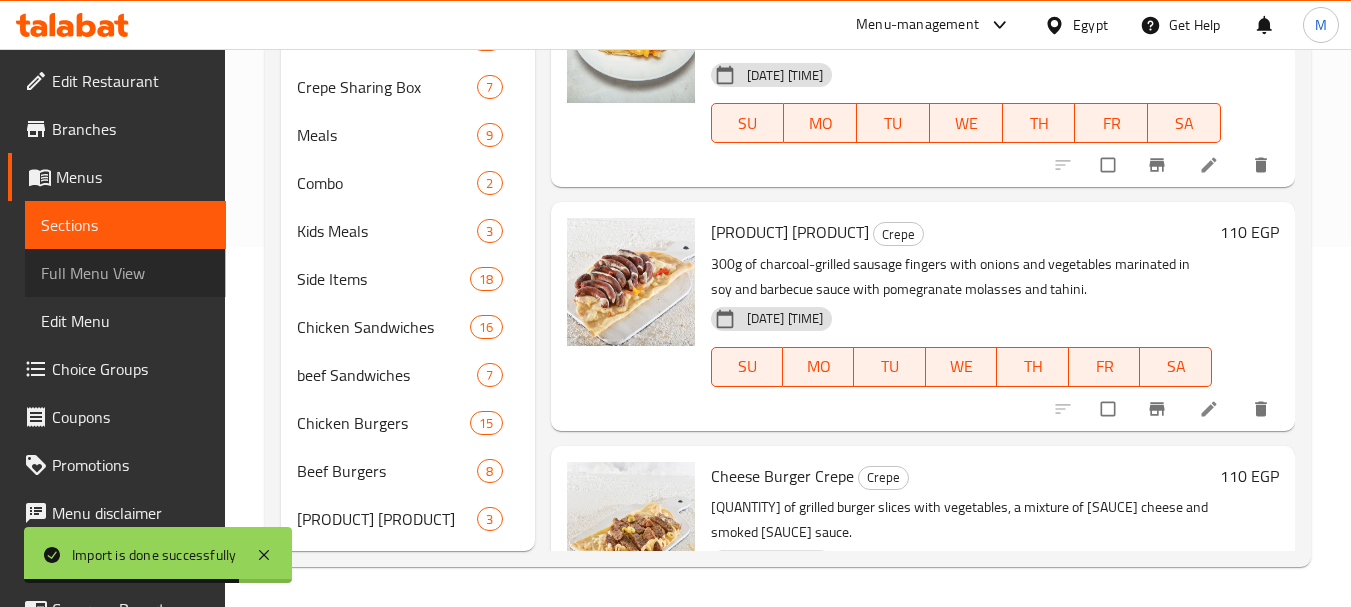 click on "Full Menu View" at bounding box center [125, 273] 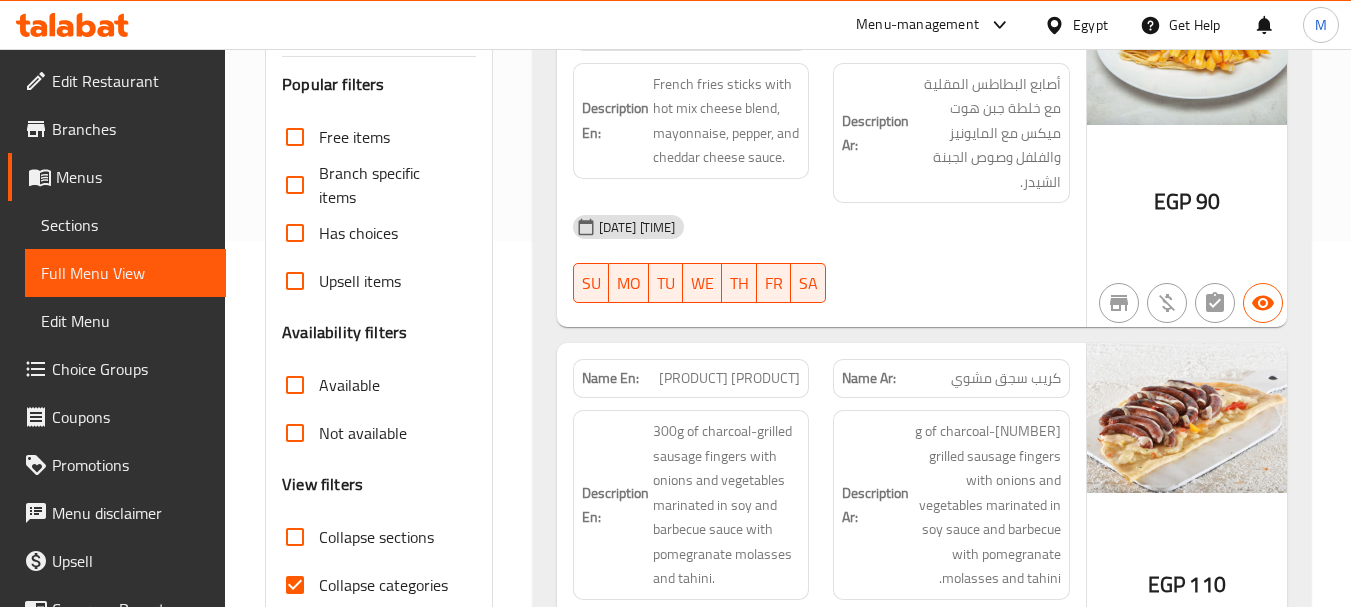 scroll, scrollTop: 760, scrollLeft: 0, axis: vertical 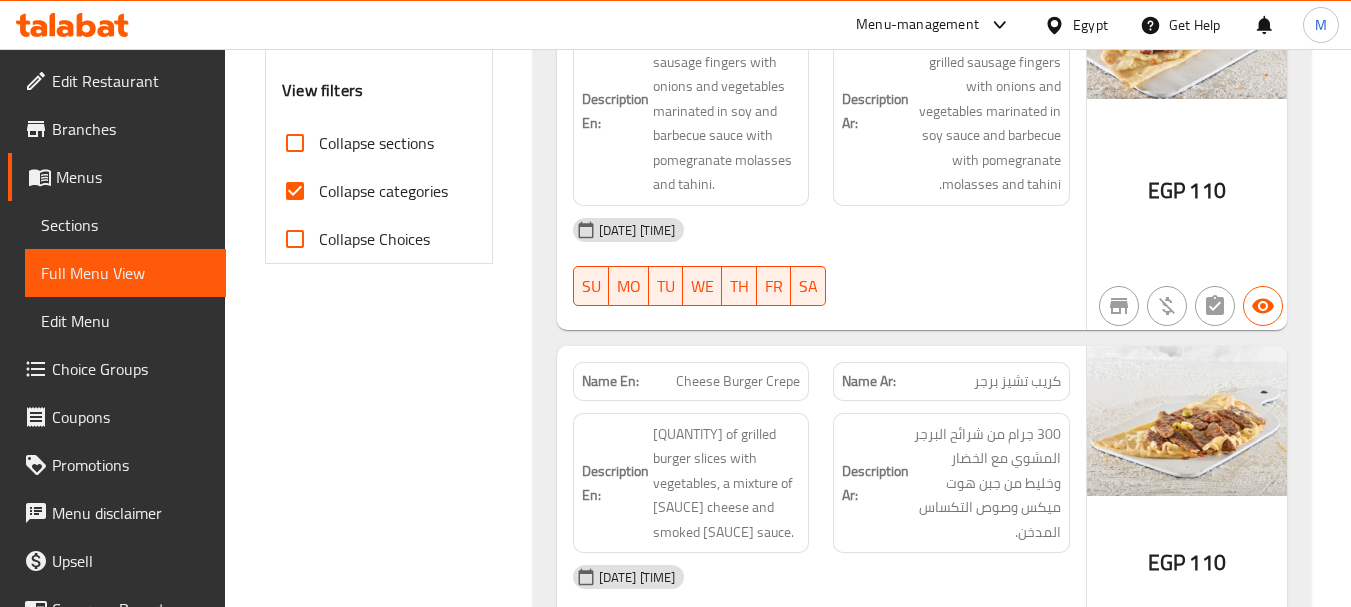 click on "Collapse categories" at bounding box center (383, 191) 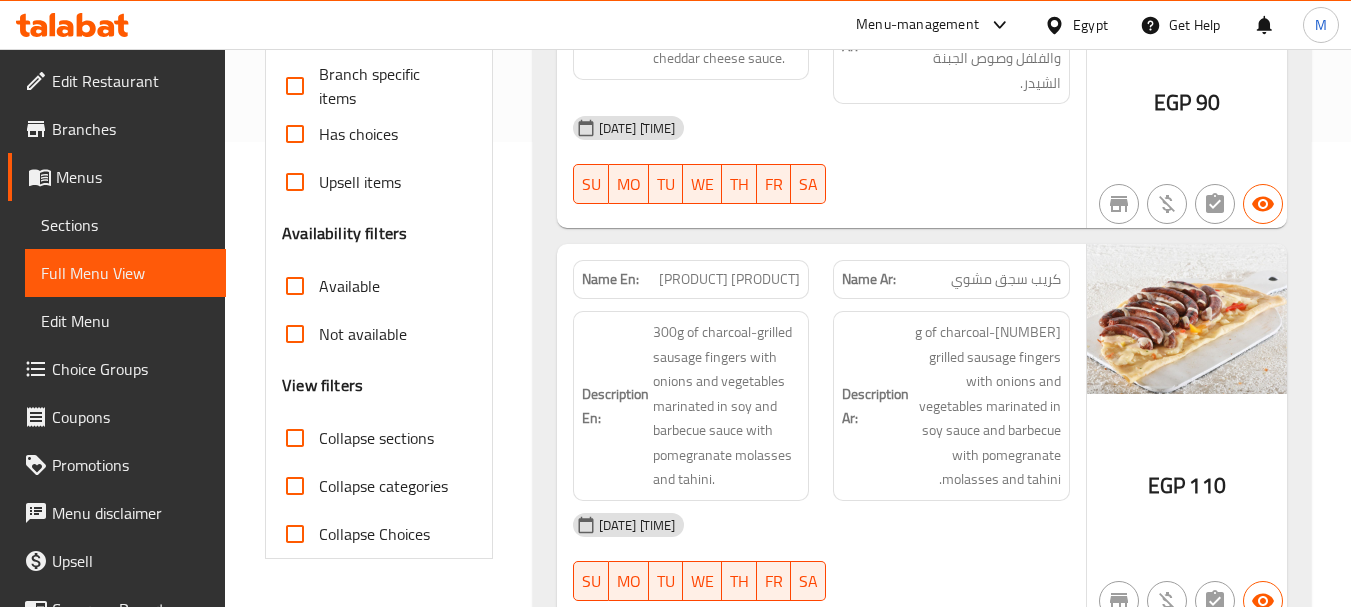 scroll, scrollTop: 460, scrollLeft: 0, axis: vertical 